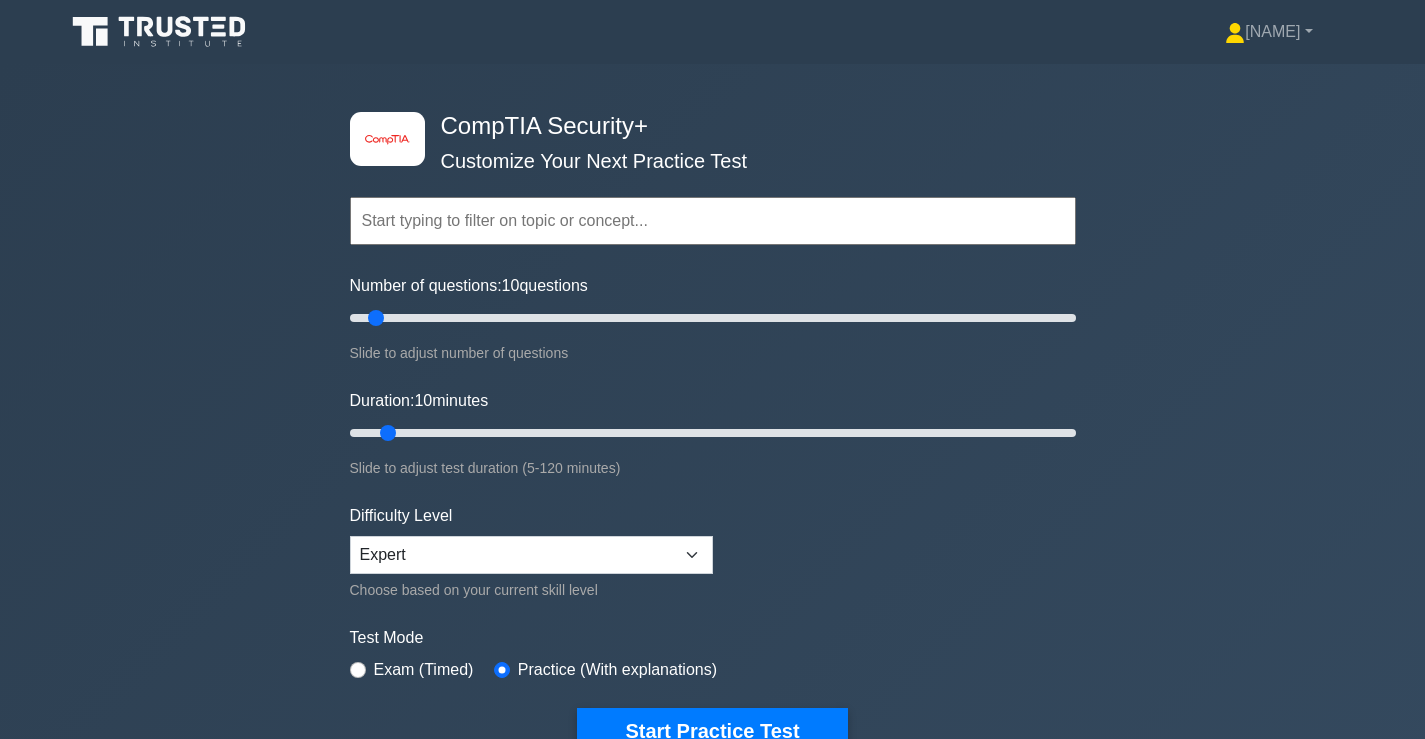 scroll, scrollTop: 0, scrollLeft: 0, axis: both 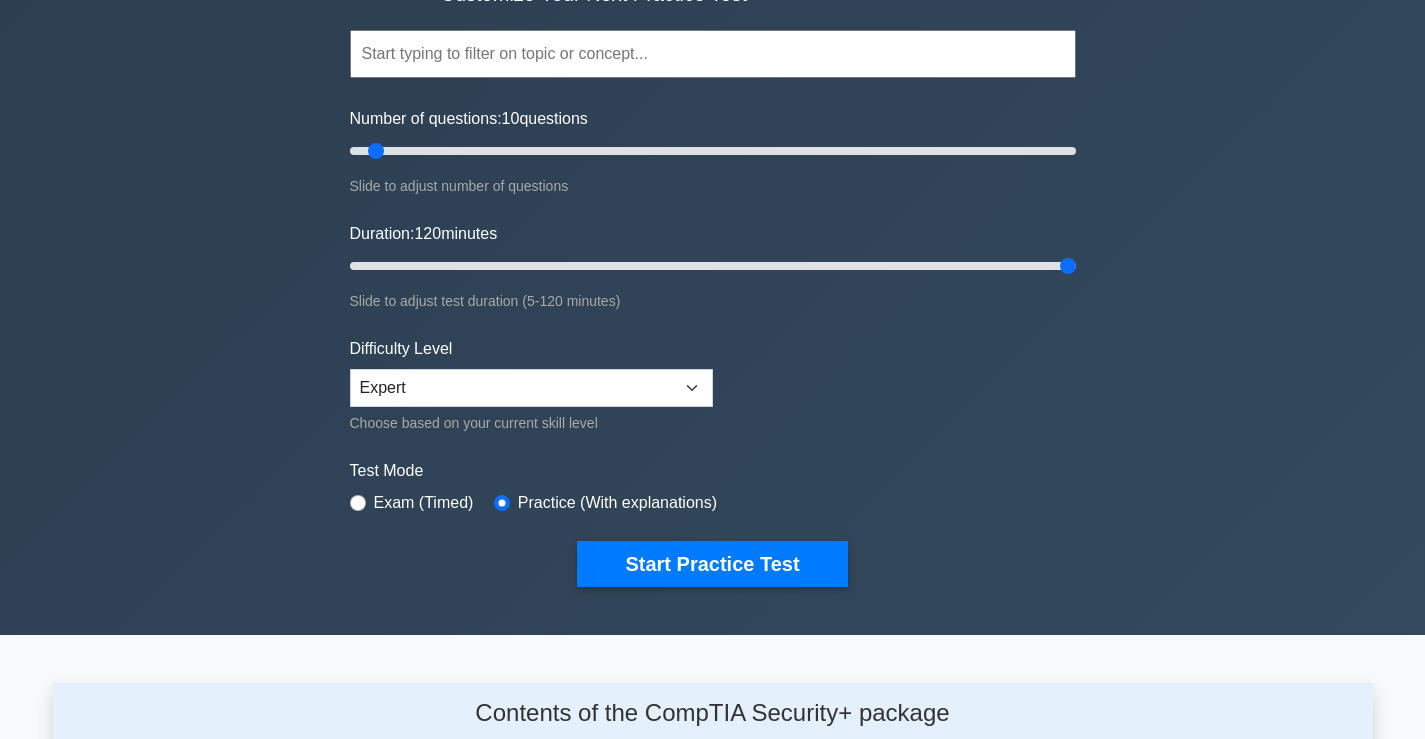 drag, startPoint x: 420, startPoint y: 261, endPoint x: 1439, endPoint y: 179, distance: 1022.294 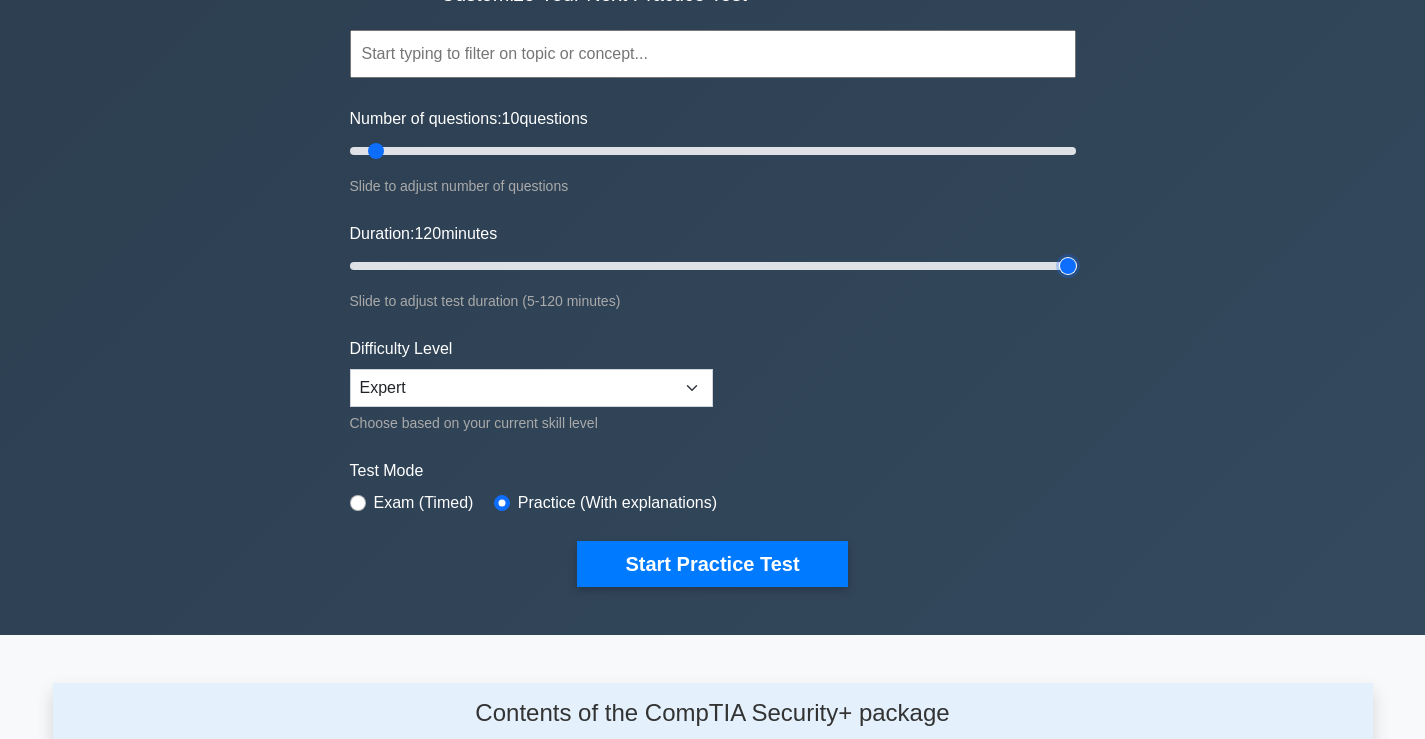 type on "120" 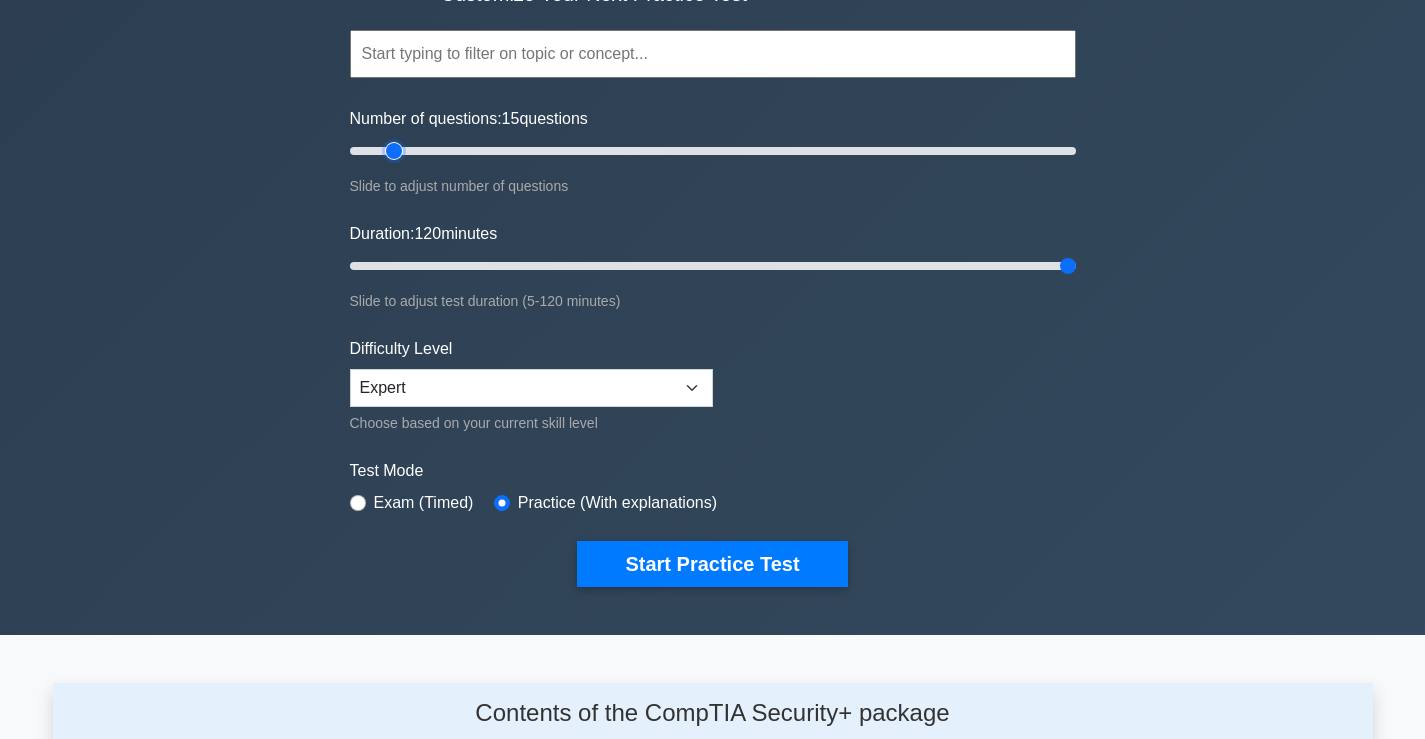 click on "Number of questions:  15  questions" at bounding box center [713, 151] 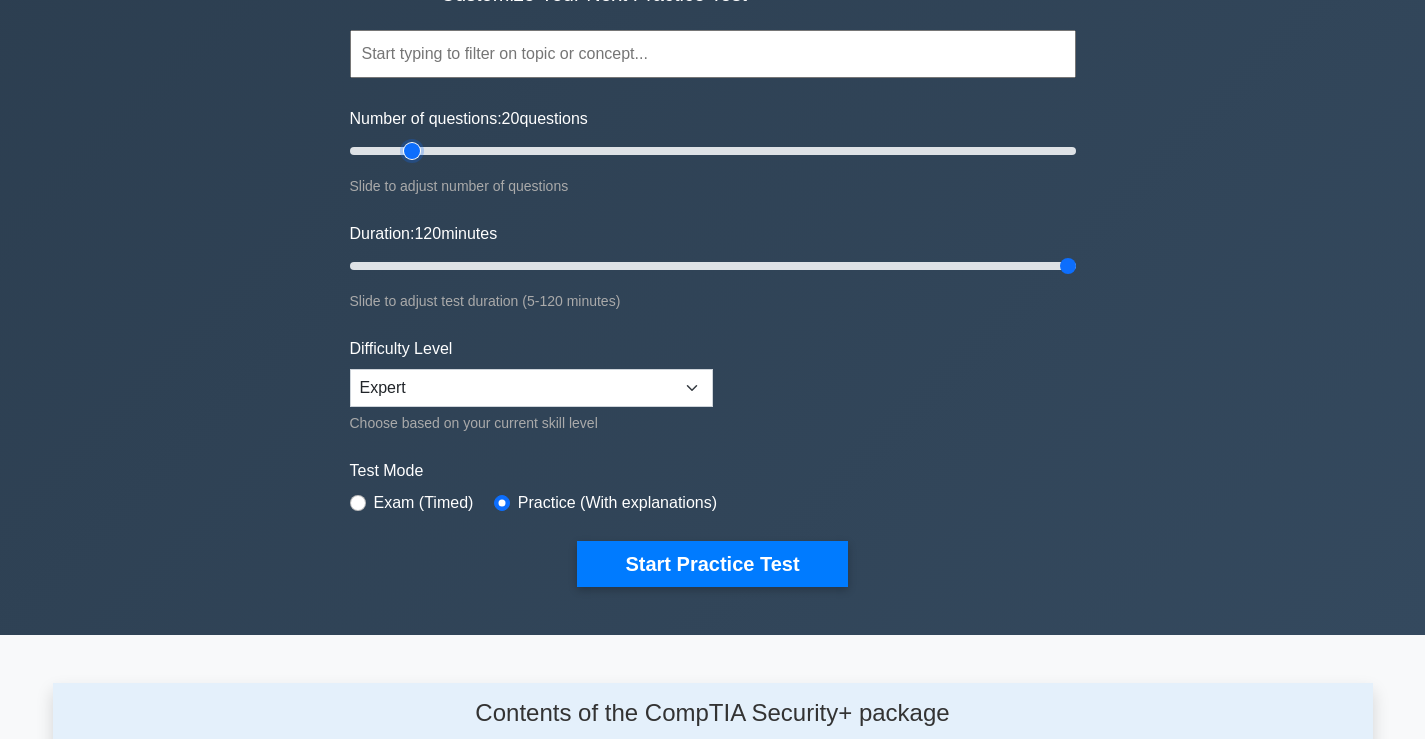 type on "20" 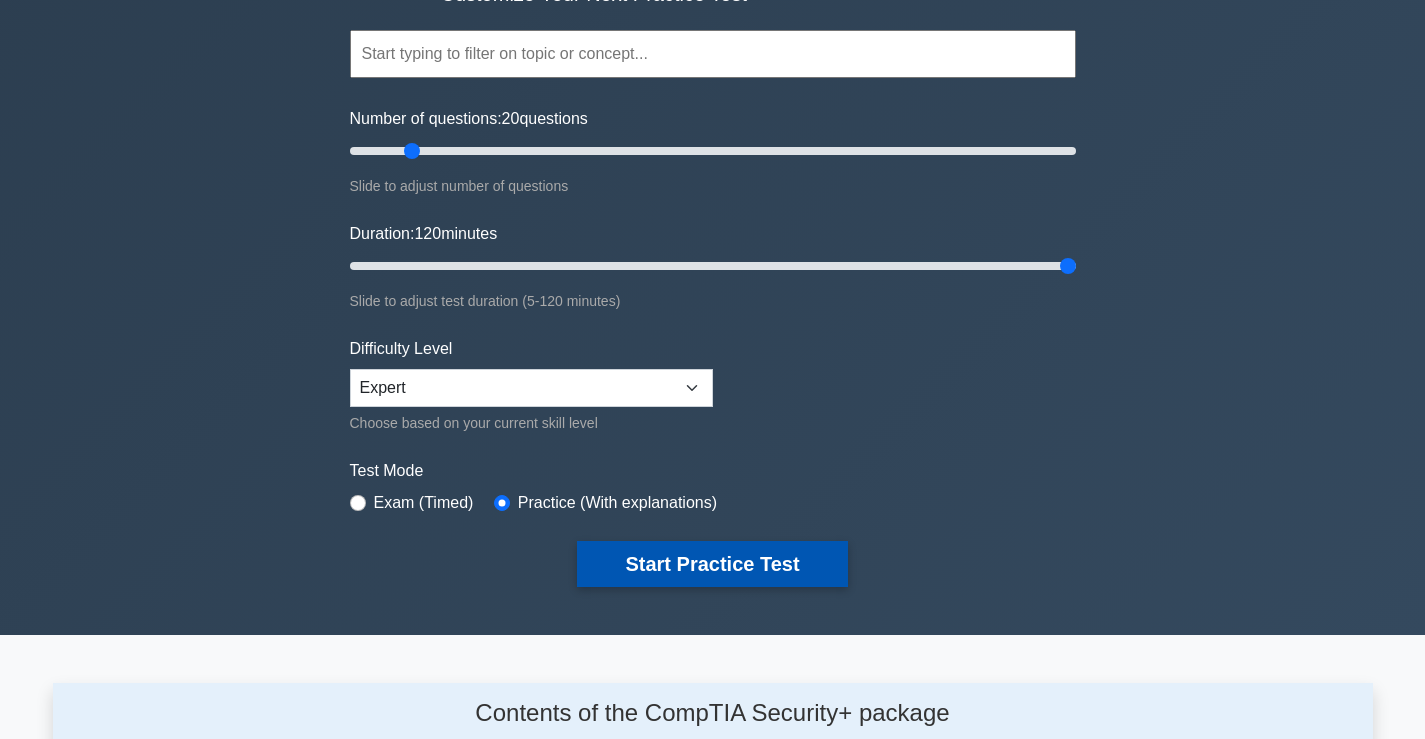click on "Start Practice Test" at bounding box center (712, 564) 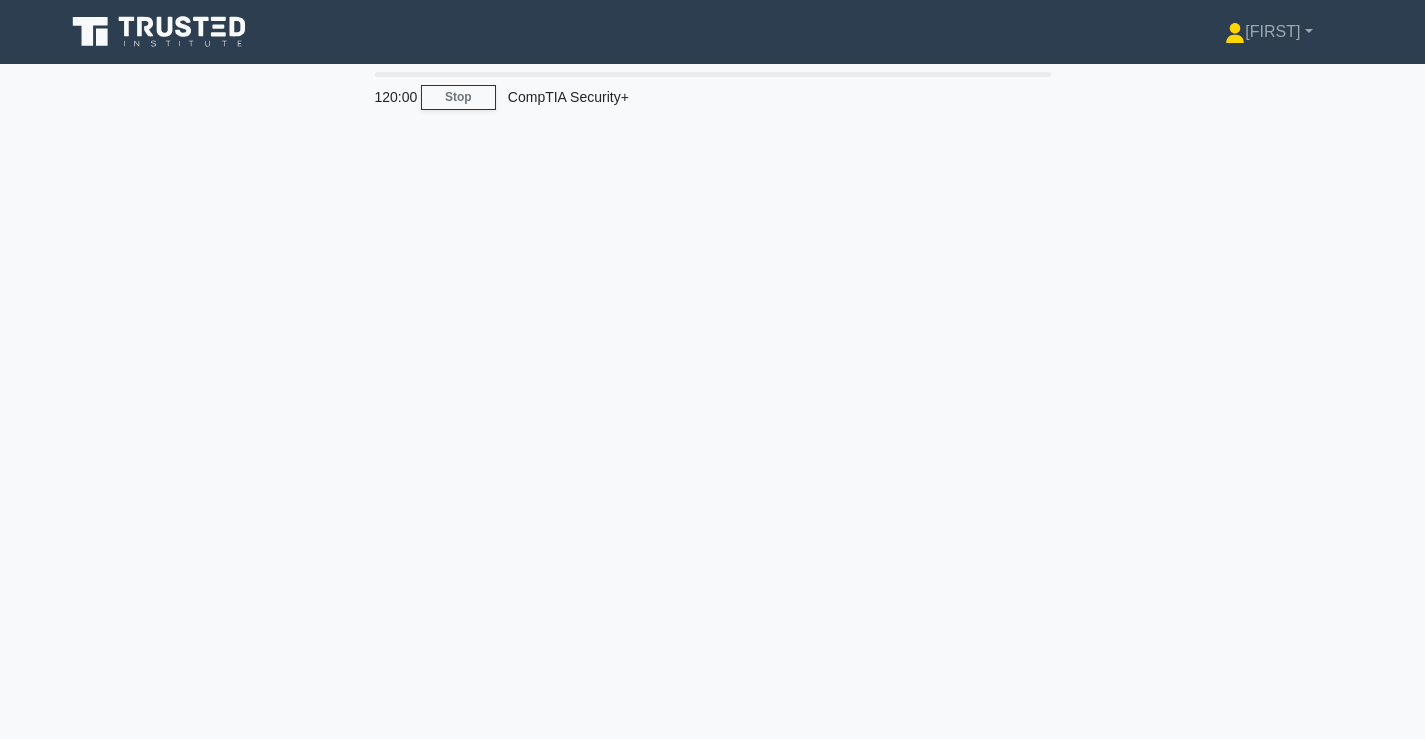 scroll, scrollTop: 0, scrollLeft: 0, axis: both 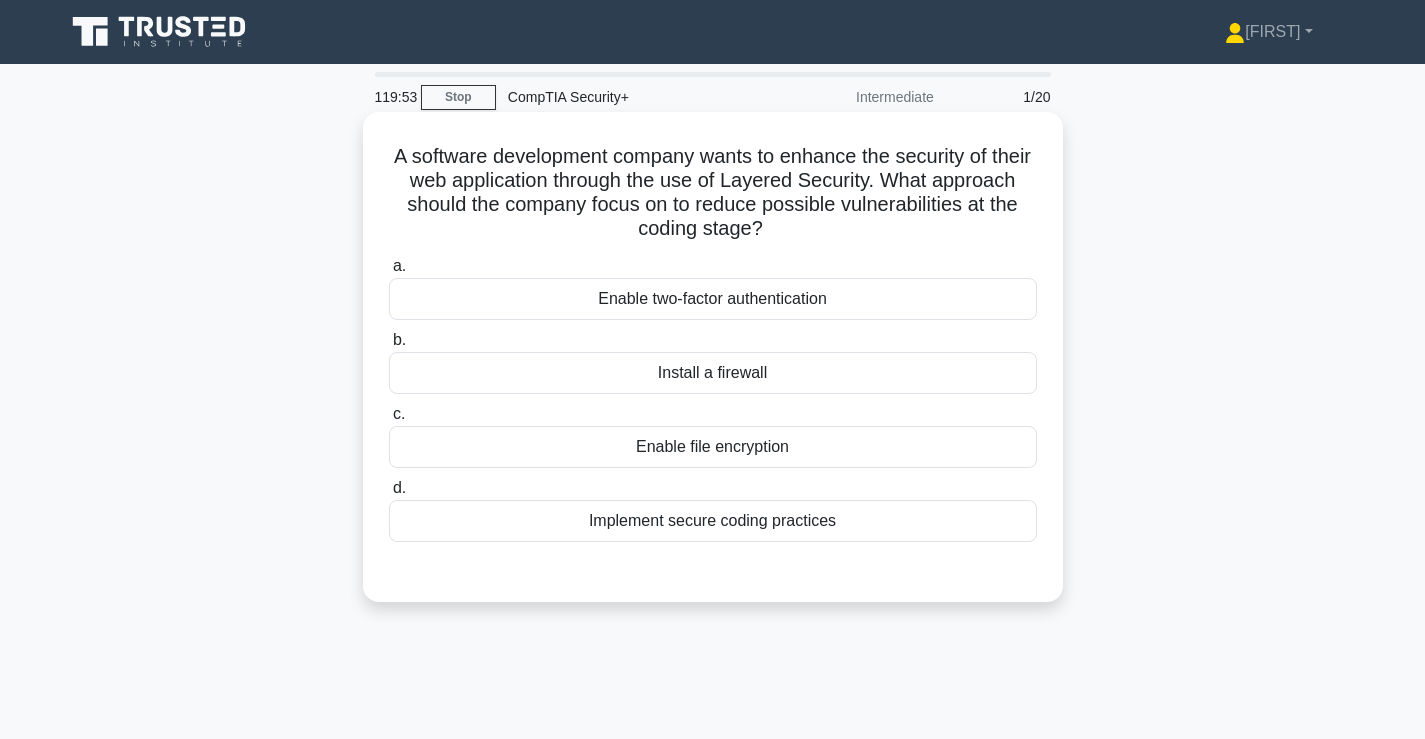 drag, startPoint x: 667, startPoint y: 179, endPoint x: 908, endPoint y: 234, distance: 247.19627 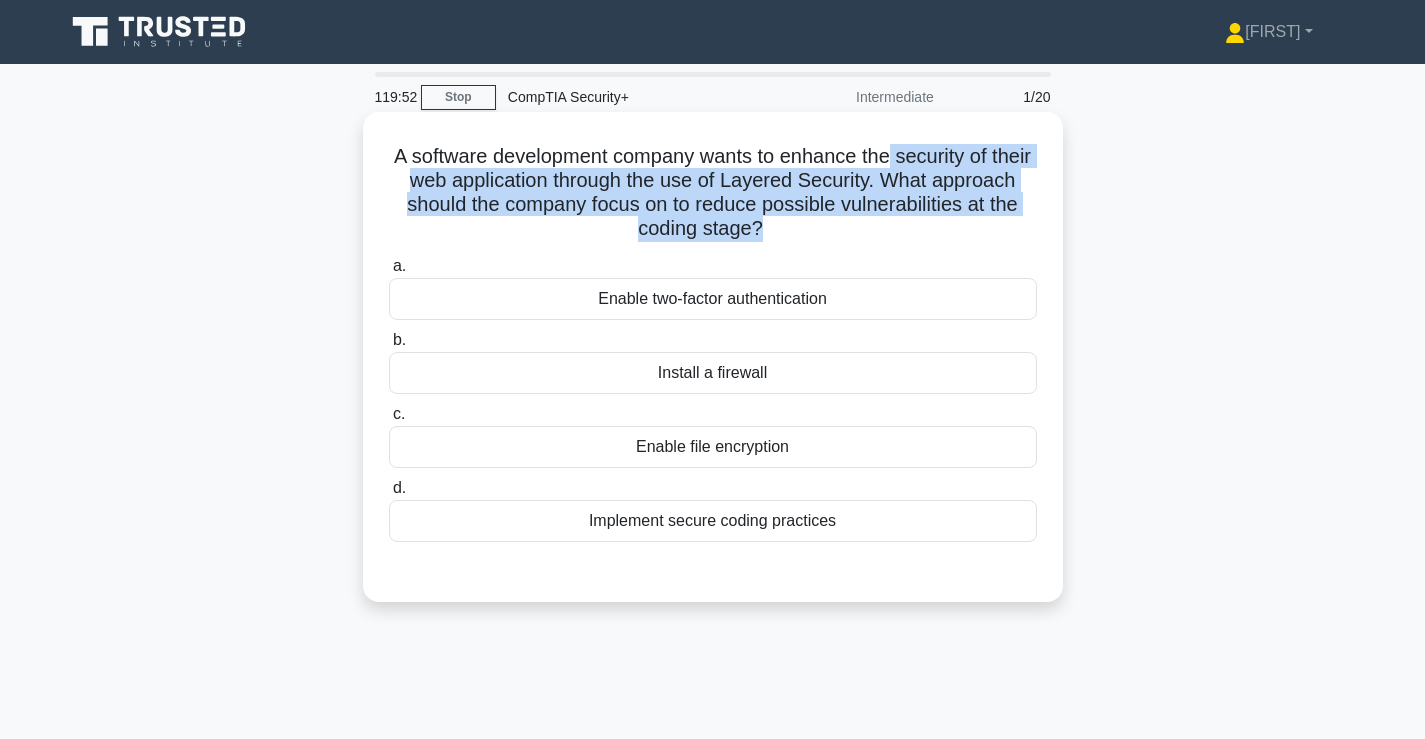 drag, startPoint x: 908, startPoint y: 234, endPoint x: 916, endPoint y: 159, distance: 75.42546 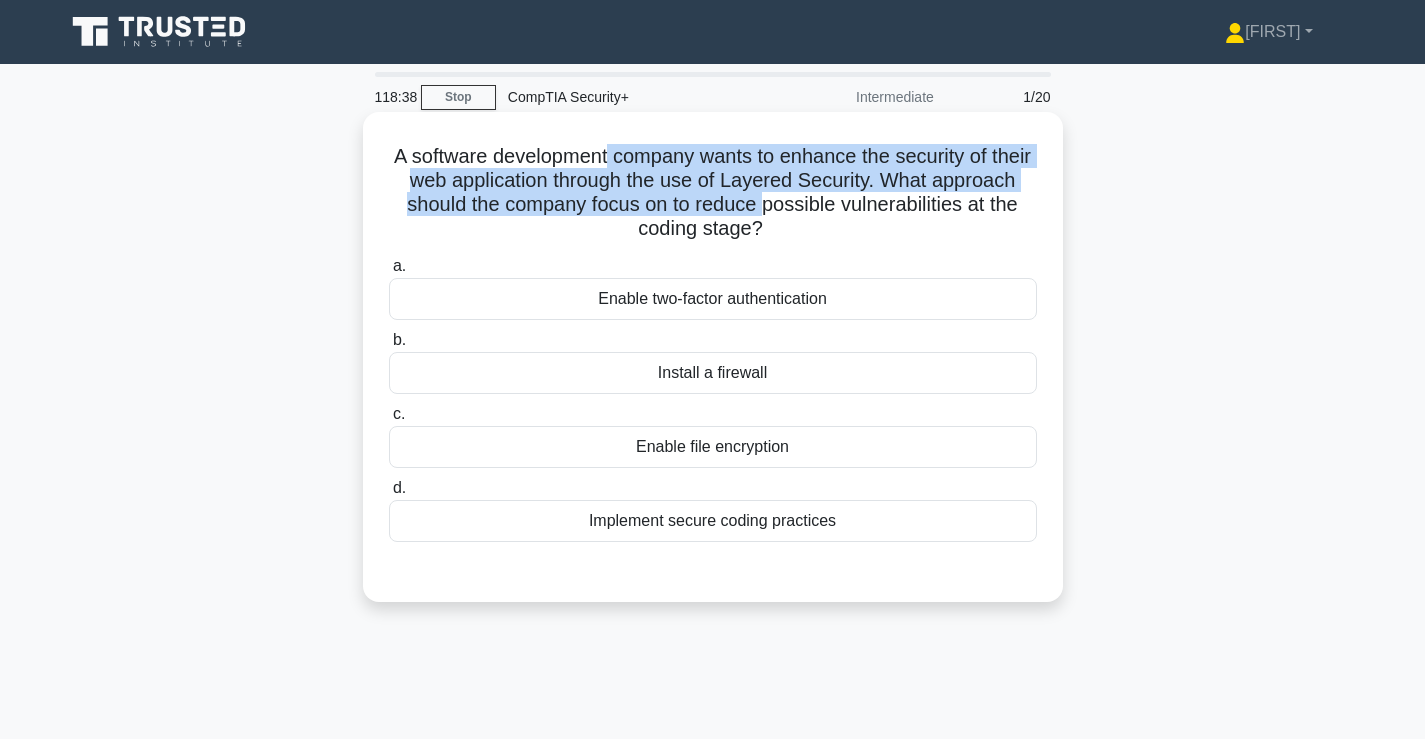 drag, startPoint x: 627, startPoint y: 168, endPoint x: 910, endPoint y: 212, distance: 286.40005 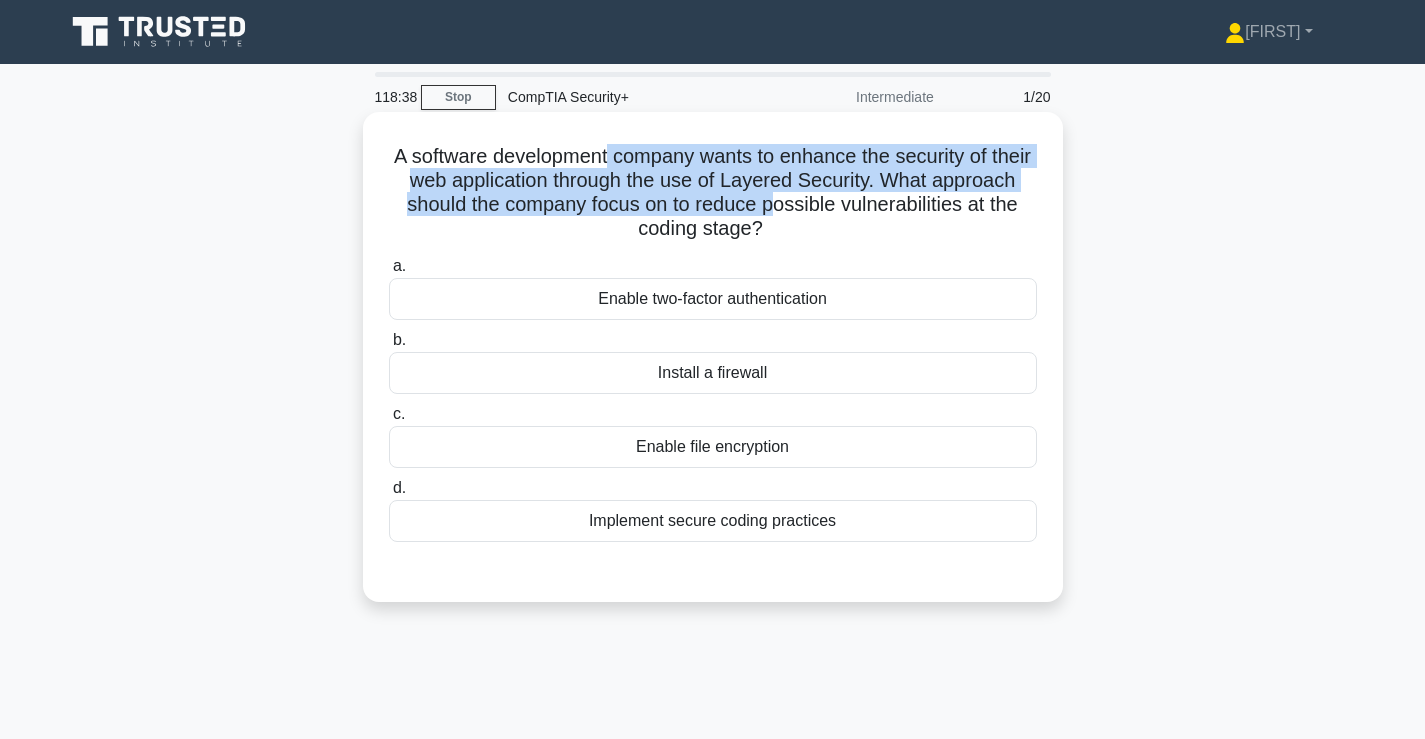 click on "A software development company wants to enhance the security of their web application through the use of Layered Security. What approach should the company focus on to reduce possible vulnerabilities at the coding stage?
.spinner_0XTQ{transform-origin:center;animation:spinner_y6GP .75s linear infinite}@keyframes spinner_y6GP{100%{transform:rotate(360deg)}}" at bounding box center (713, 193) 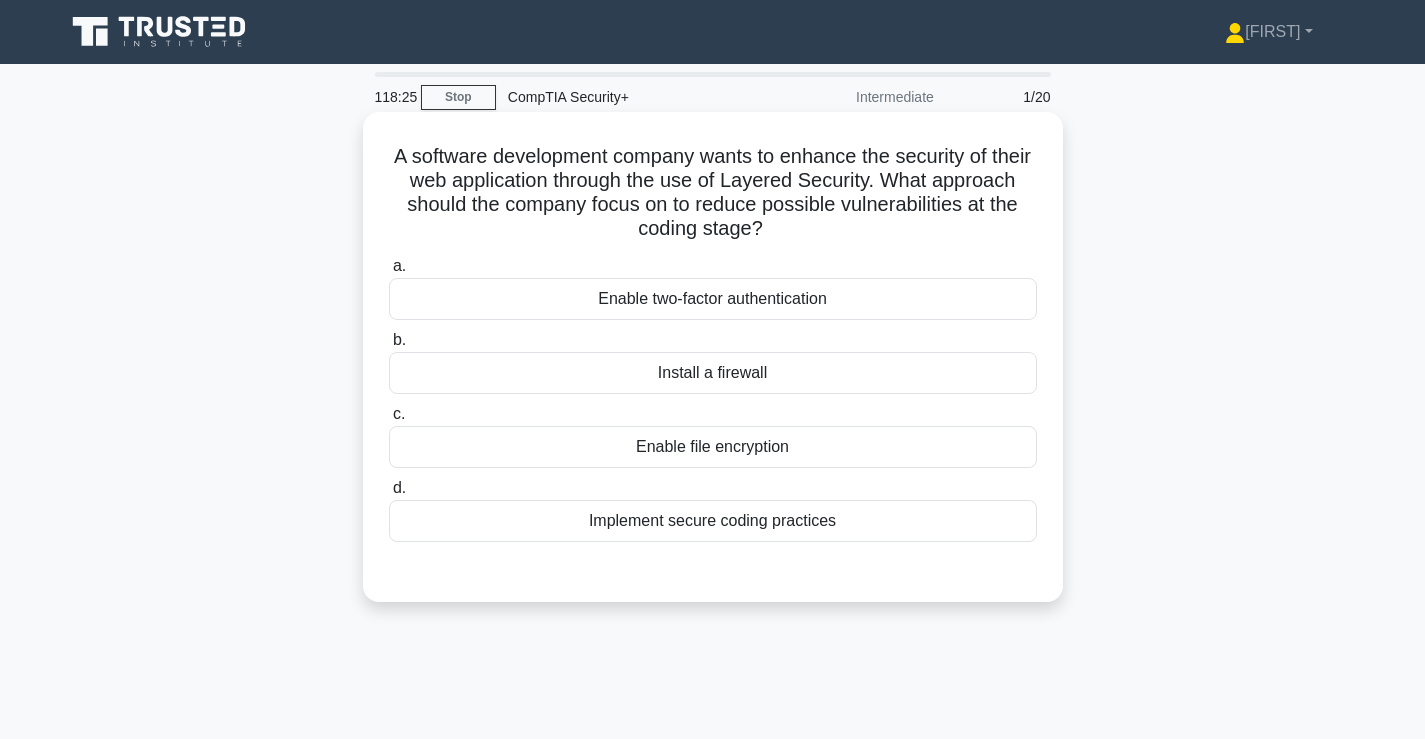 click on "Implement secure coding practices" at bounding box center [713, 521] 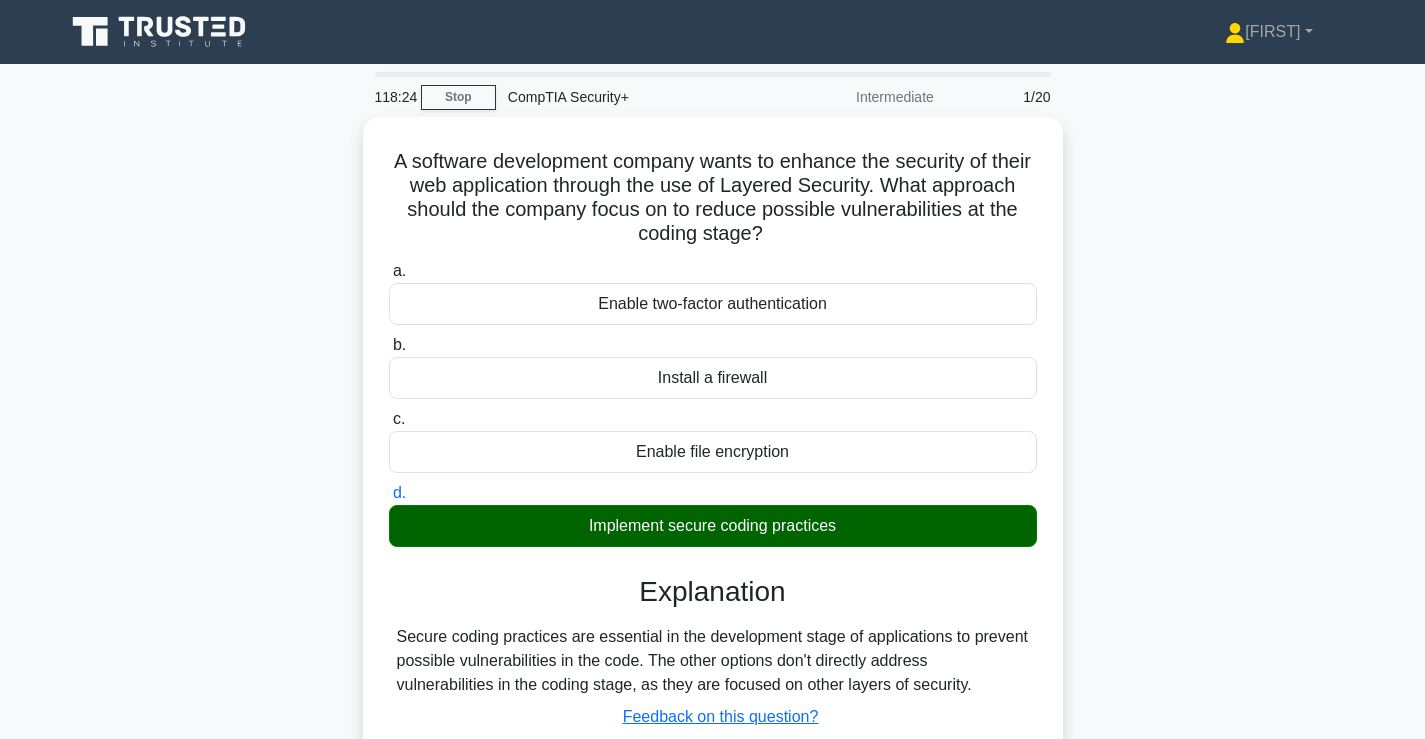 scroll, scrollTop: 341, scrollLeft: 0, axis: vertical 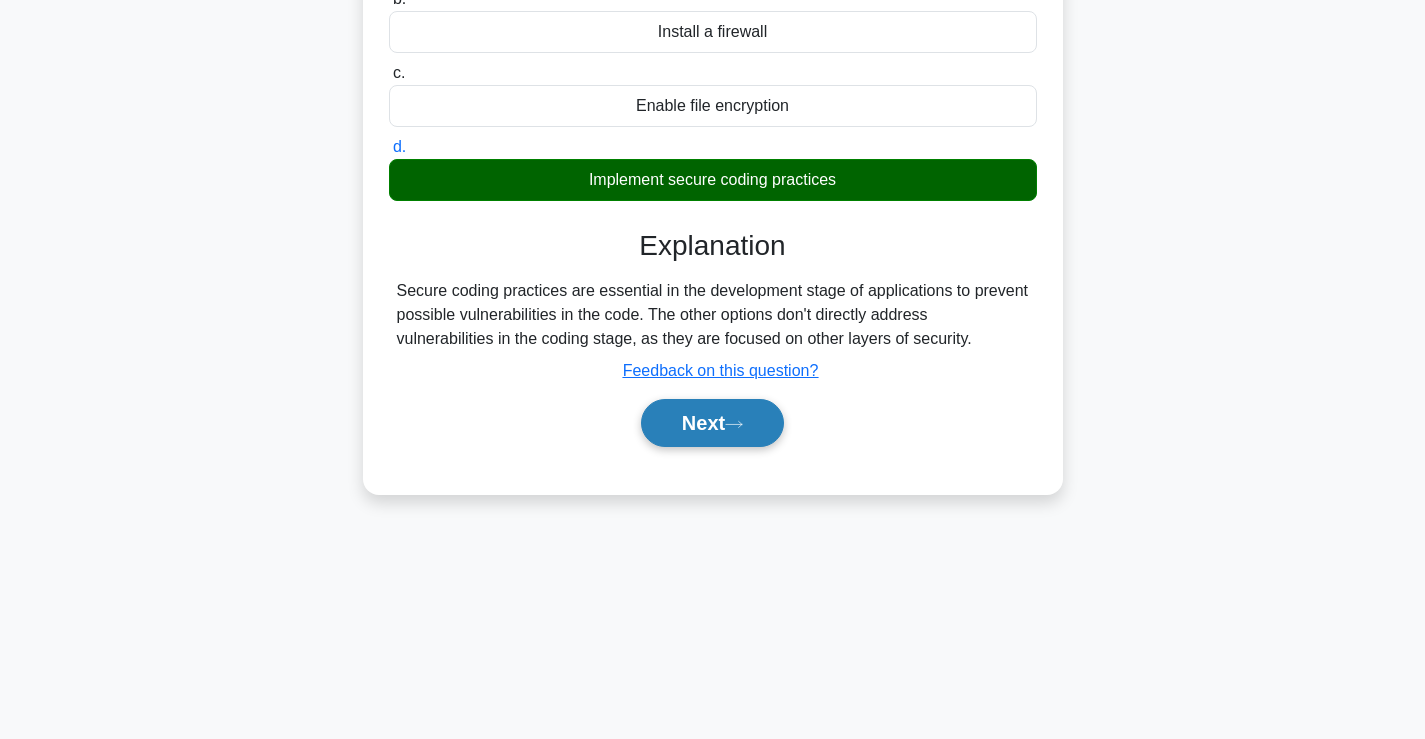 click on "Next" at bounding box center (712, 423) 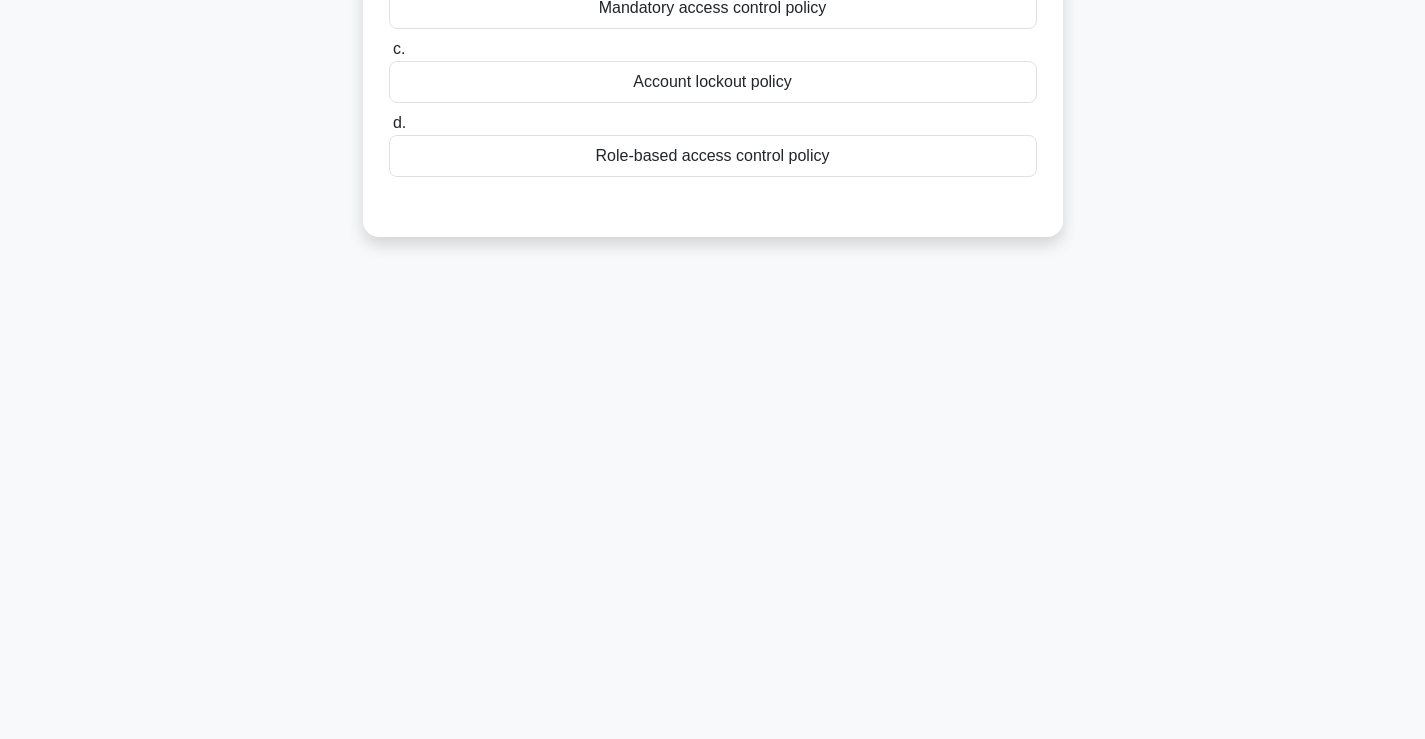 scroll, scrollTop: 0, scrollLeft: 0, axis: both 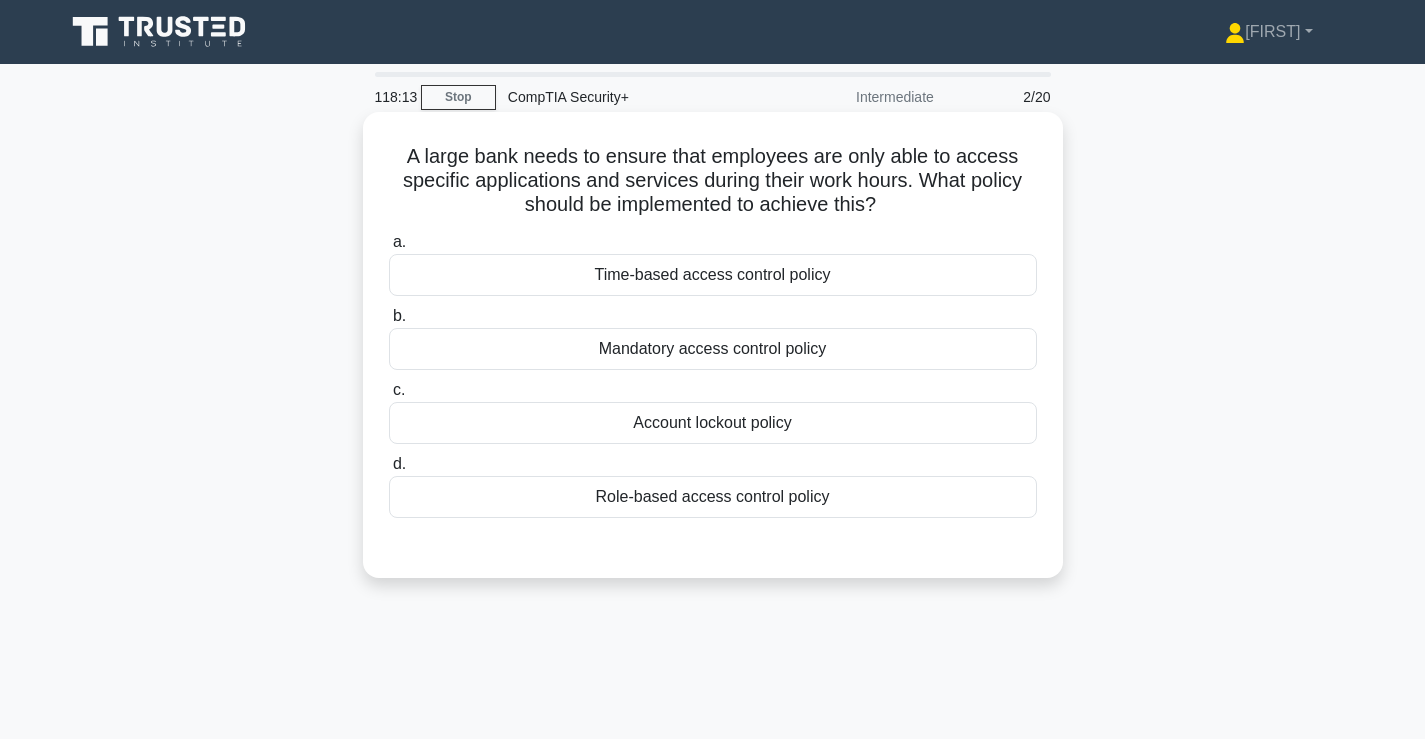 drag, startPoint x: 516, startPoint y: 164, endPoint x: 970, endPoint y: 199, distance: 455.3471 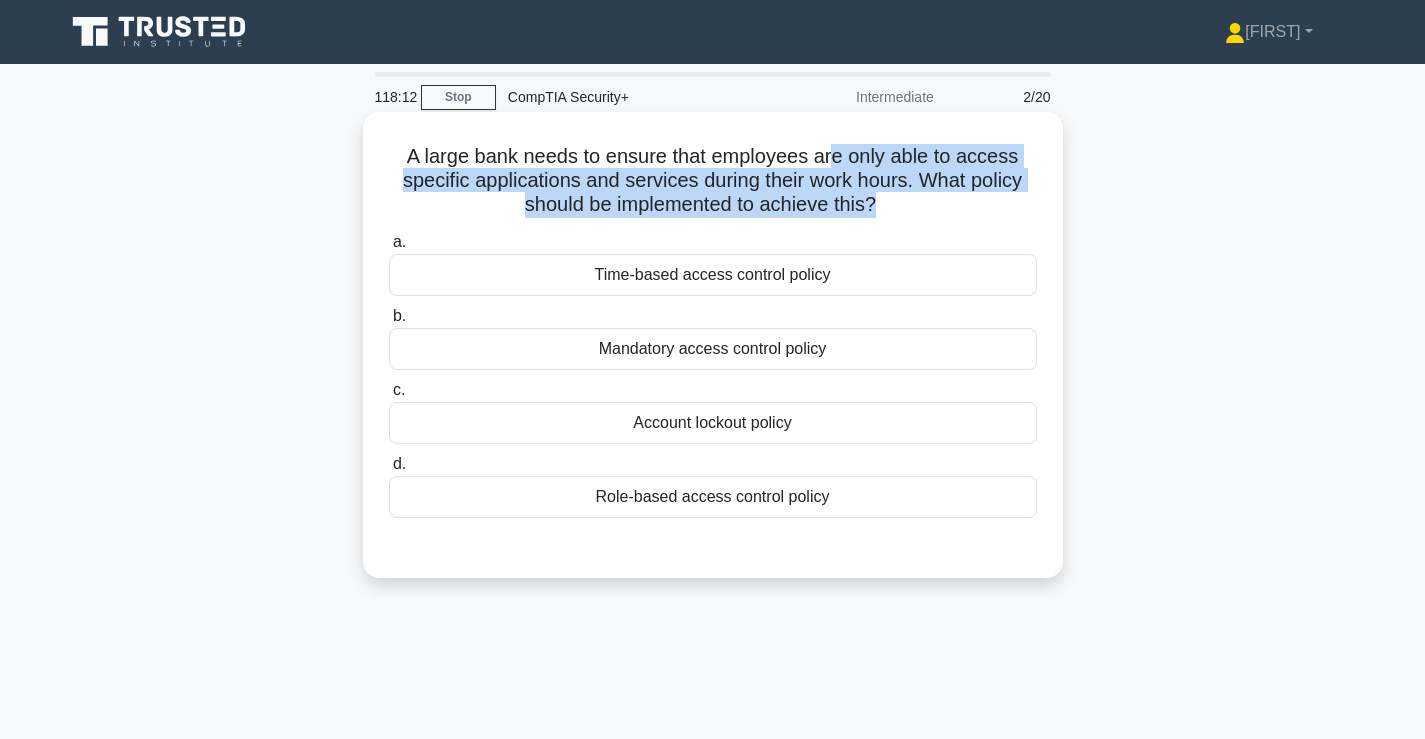 drag, startPoint x: 970, startPoint y: 199, endPoint x: 820, endPoint y: 158, distance: 155.50241 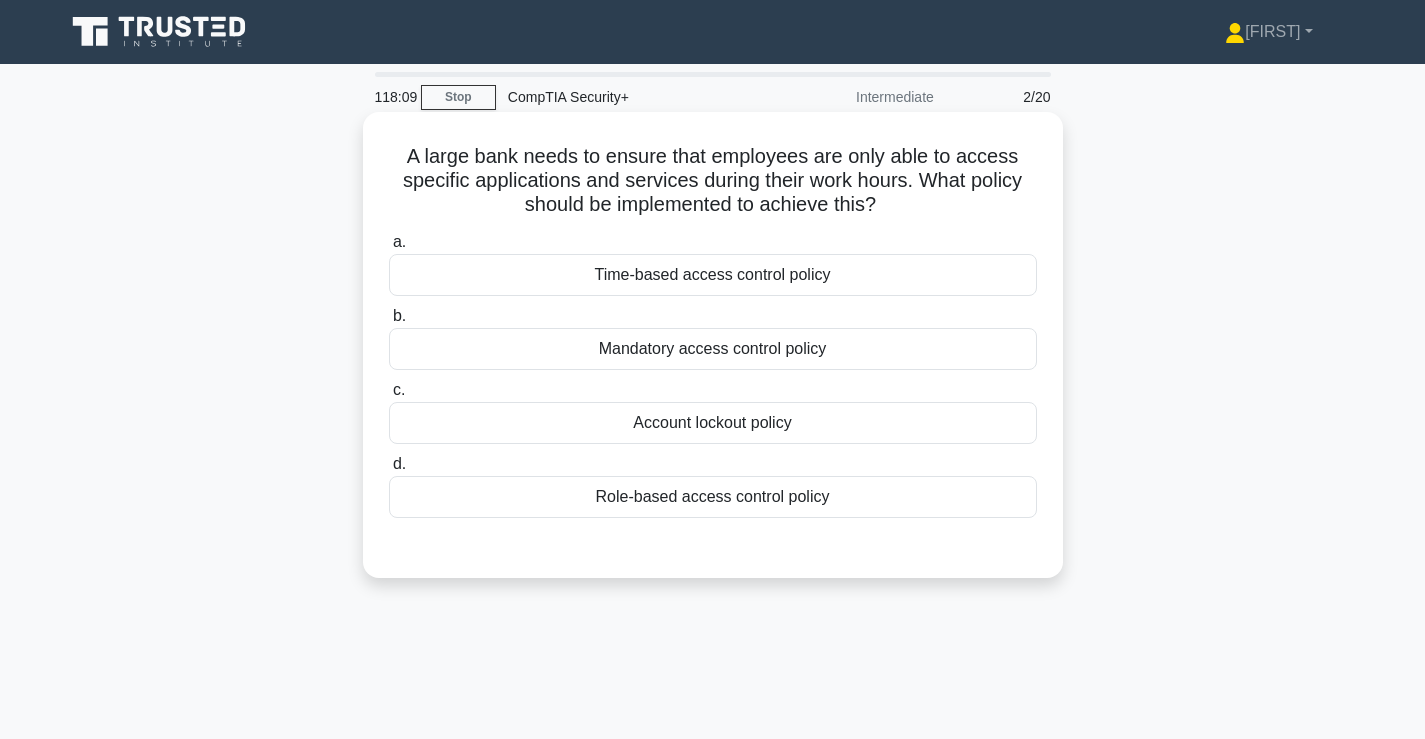 drag, startPoint x: 663, startPoint y: 173, endPoint x: 978, endPoint y: 203, distance: 316.42535 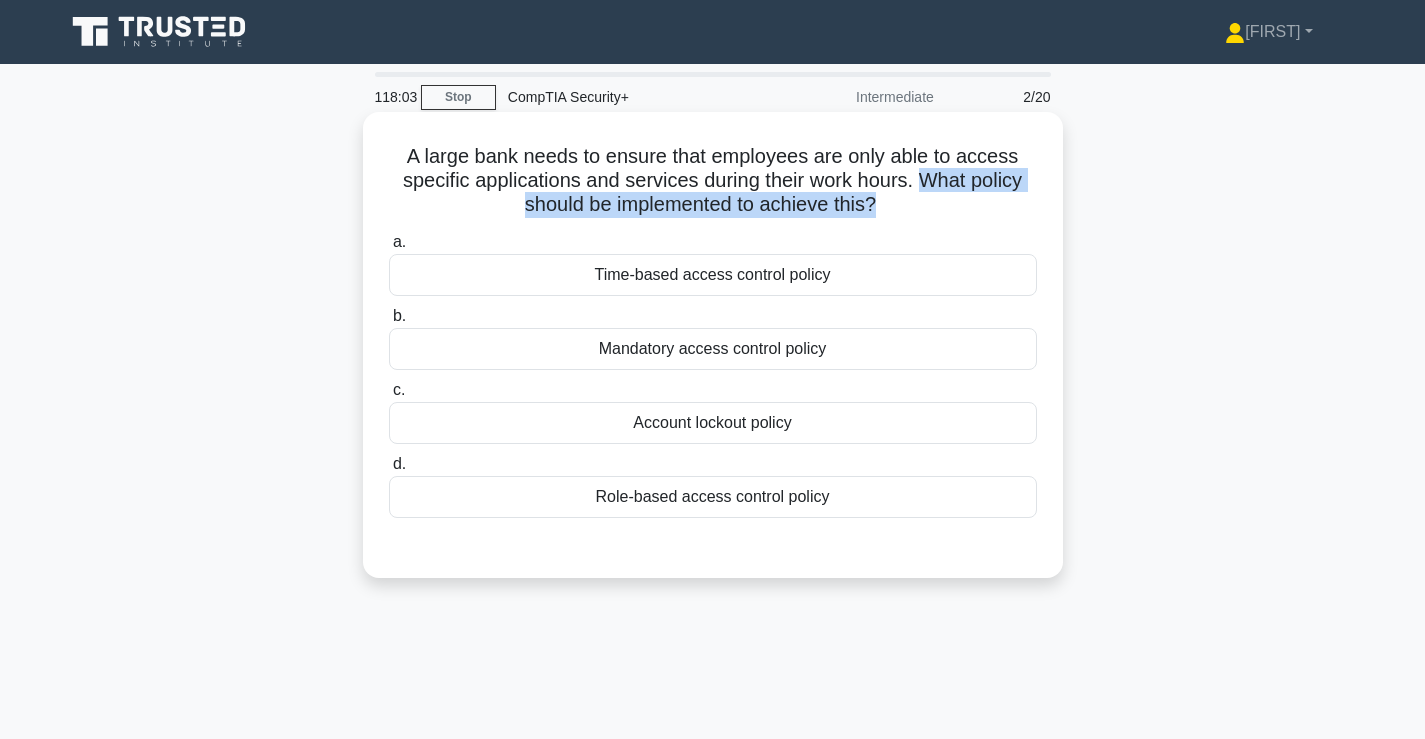 drag, startPoint x: 978, startPoint y: 203, endPoint x: 909, endPoint y: 185, distance: 71.30919 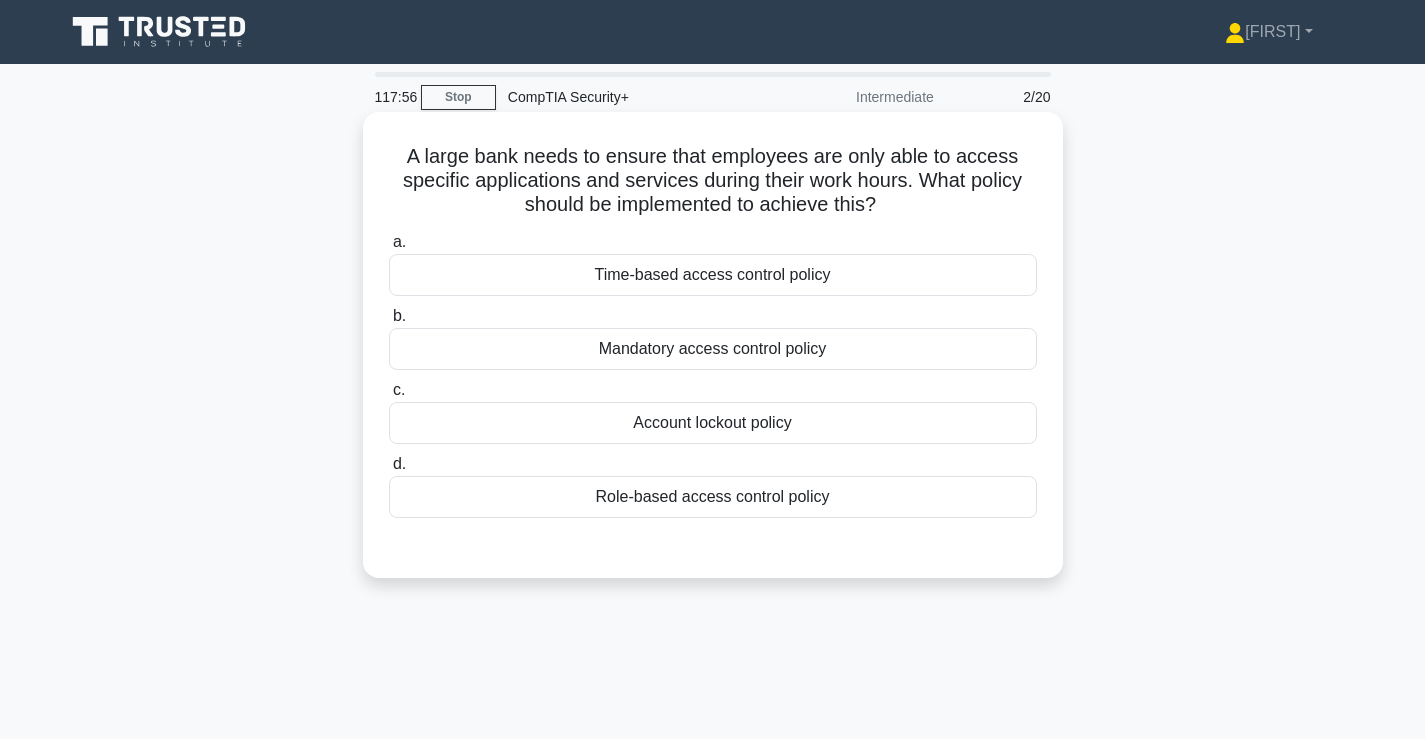 click on "Time-based access control policy" at bounding box center [713, 275] 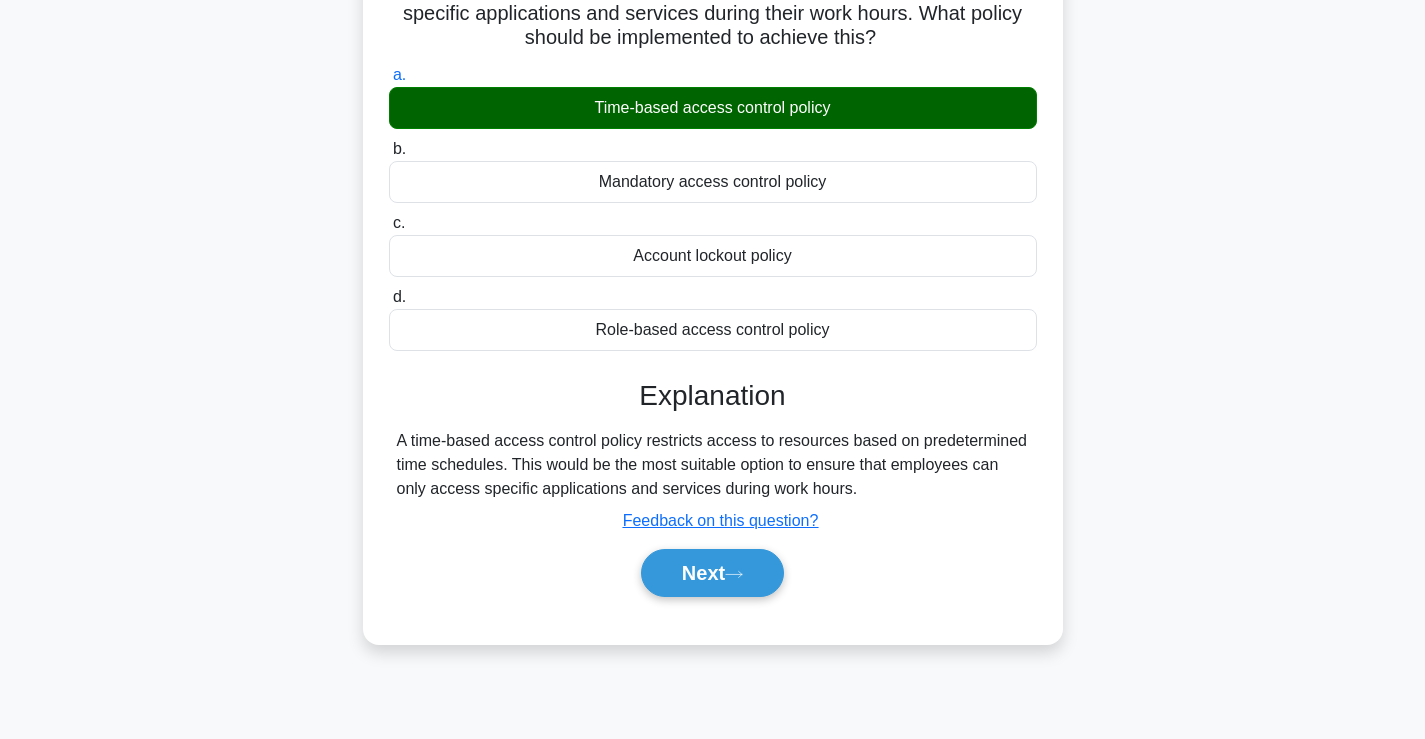 scroll, scrollTop: 333, scrollLeft: 0, axis: vertical 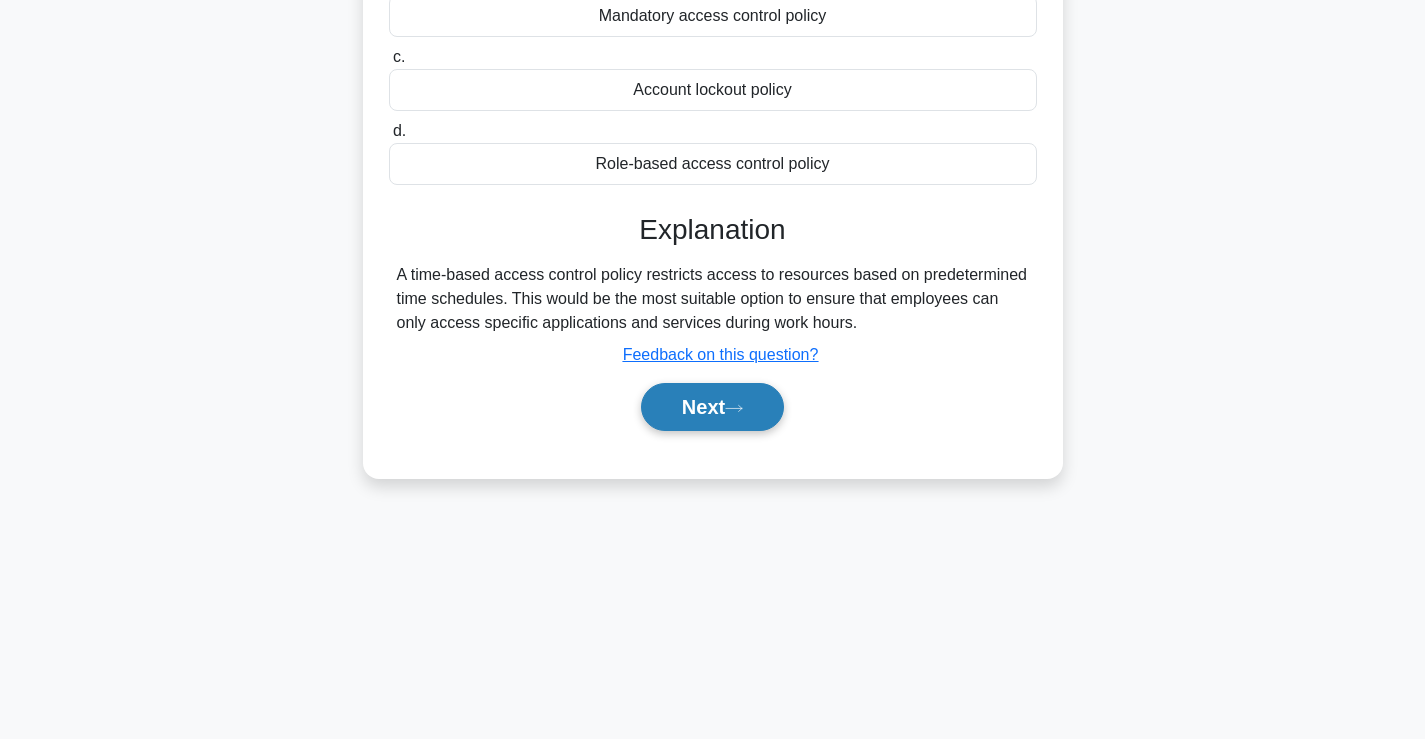 click at bounding box center (734, 408) 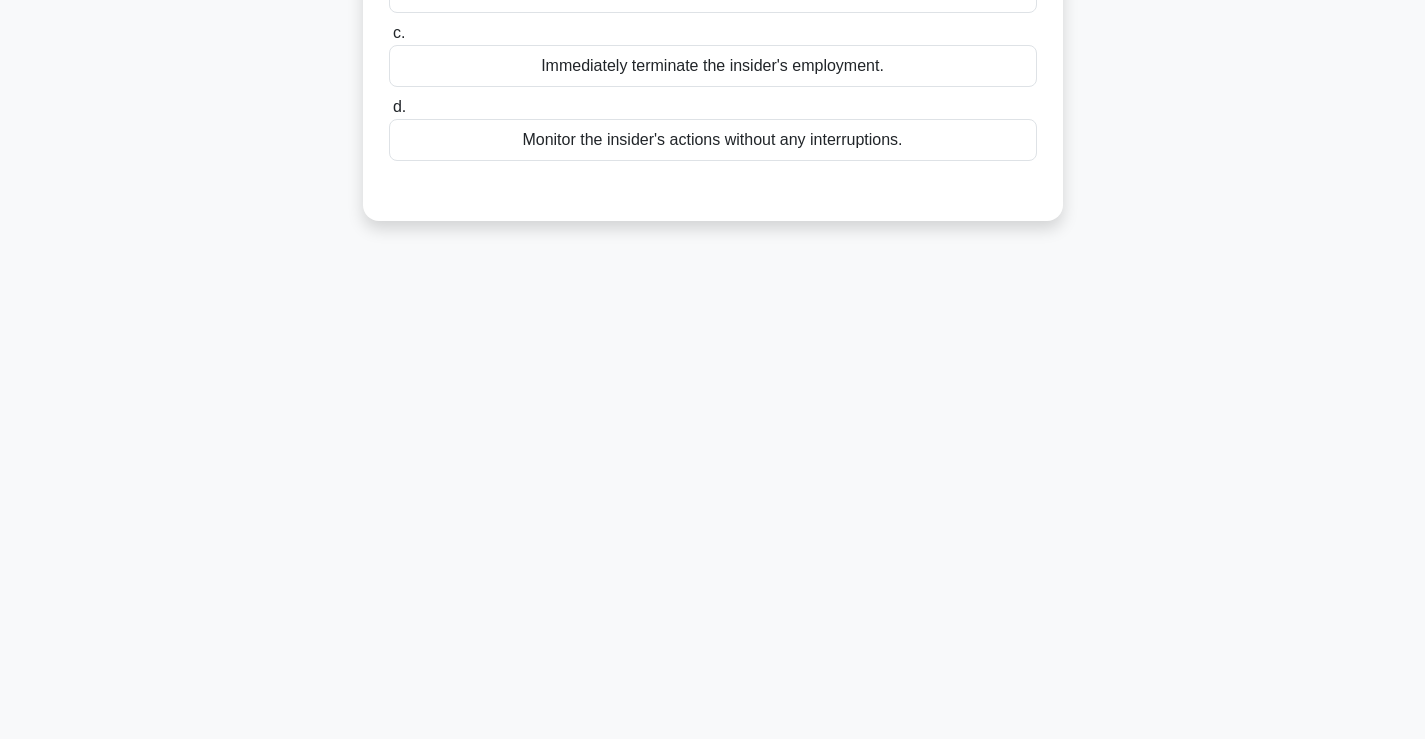 scroll, scrollTop: 0, scrollLeft: 0, axis: both 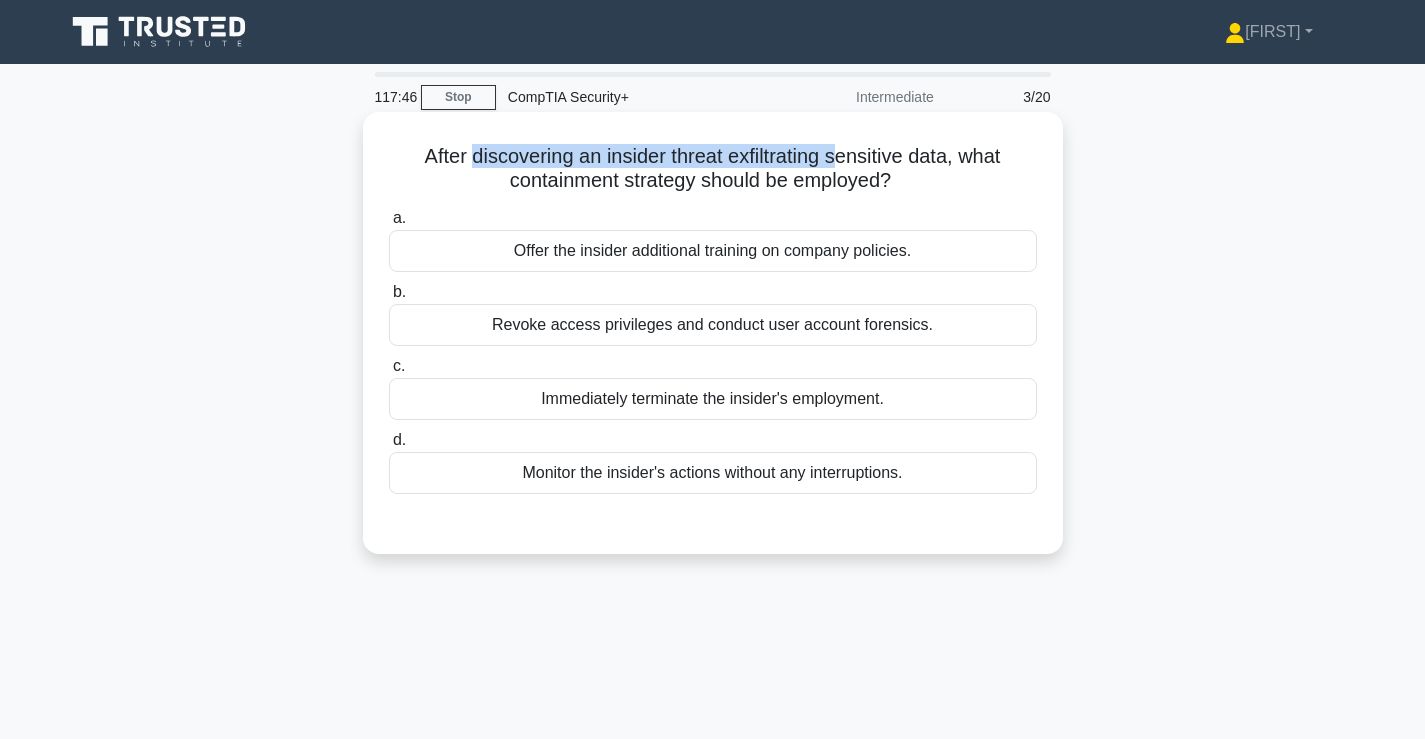 drag, startPoint x: 469, startPoint y: 167, endPoint x: 850, endPoint y: 158, distance: 381.1063 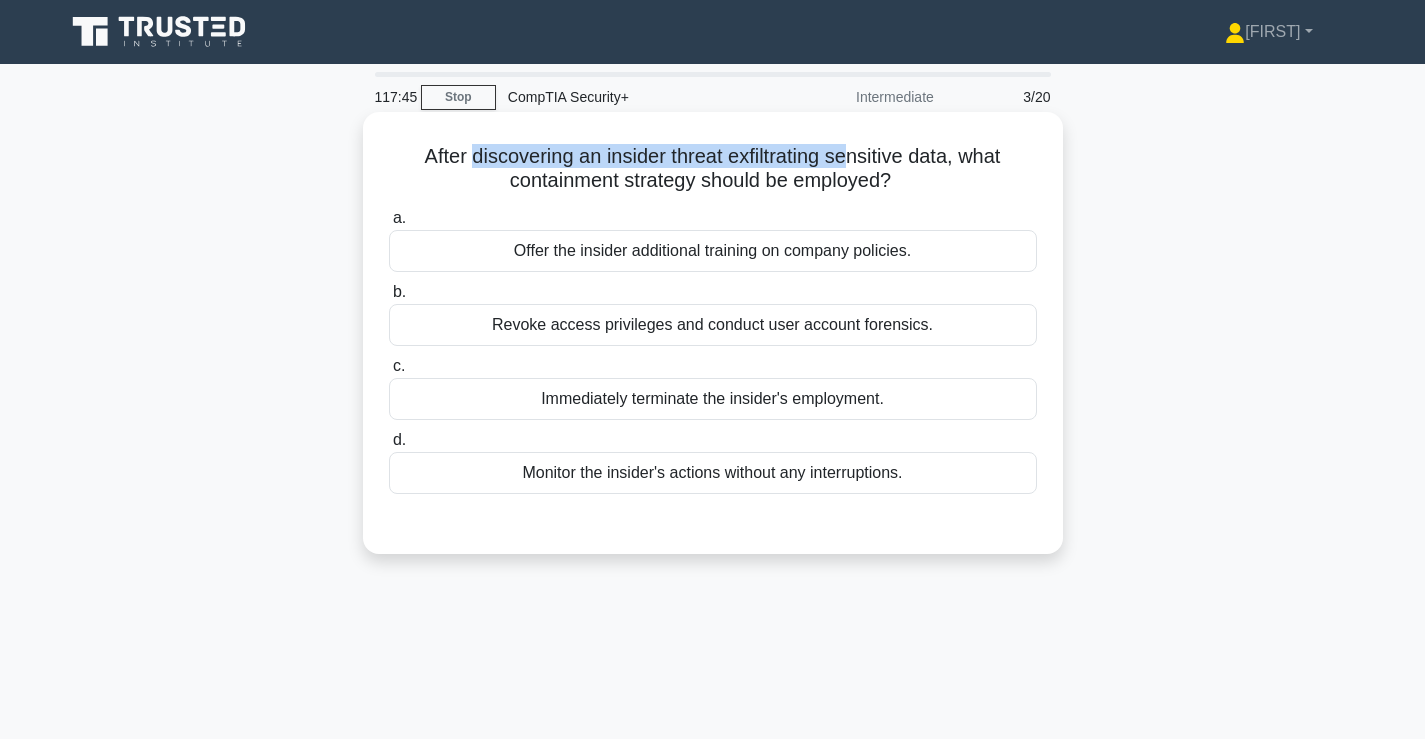click on "After discovering an insider threat exfiltrating sensitive data, what containment strategy should be employed?" at bounding box center (713, 169) 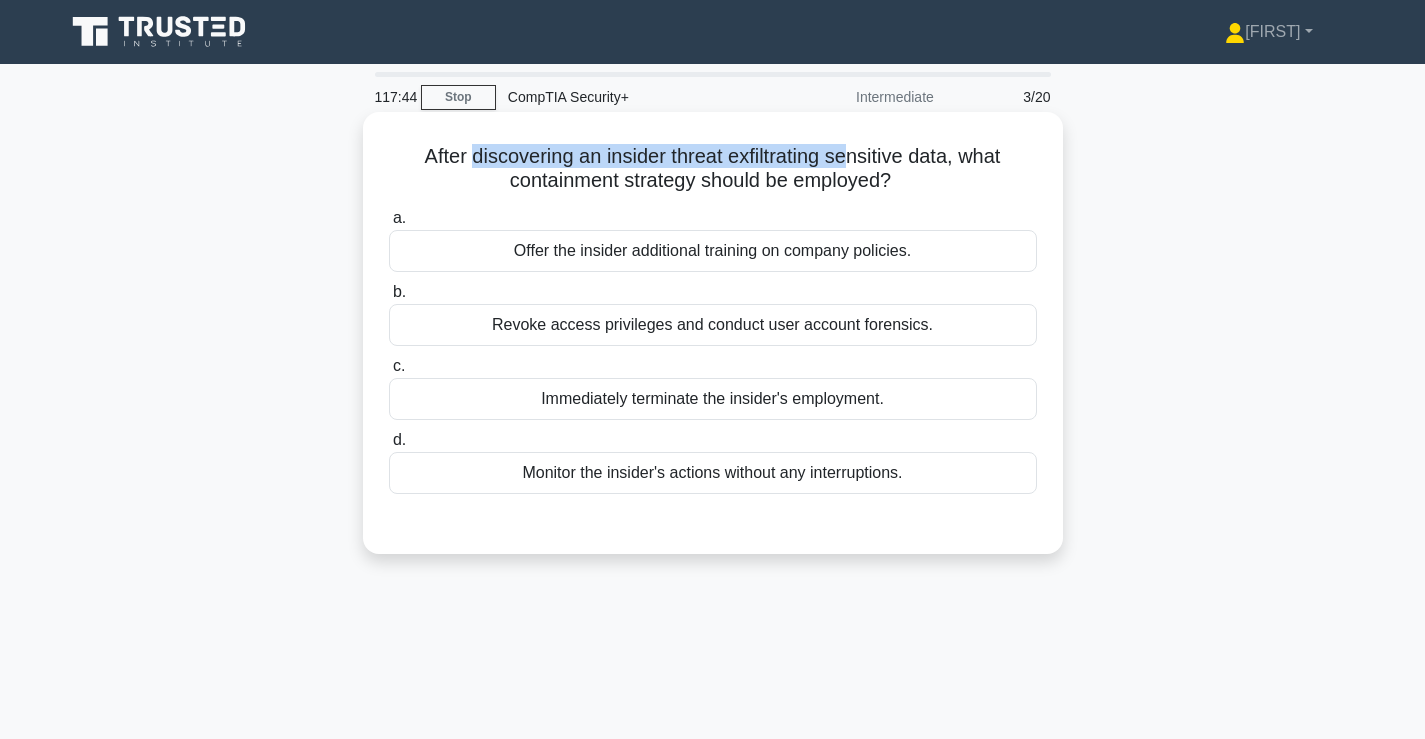 drag, startPoint x: 944, startPoint y: 174, endPoint x: 441, endPoint y: 163, distance: 503.12027 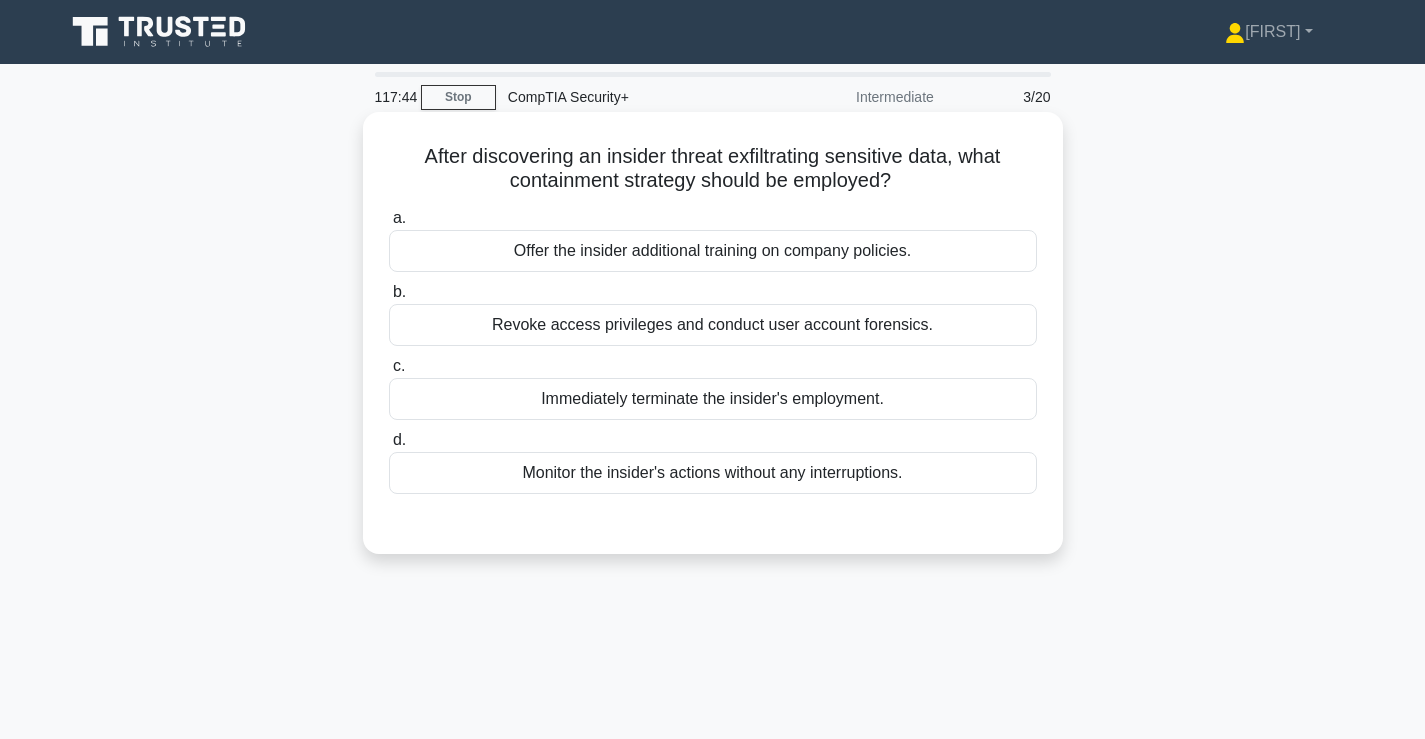drag, startPoint x: 434, startPoint y: 163, endPoint x: 410, endPoint y: 159, distance: 24.33105 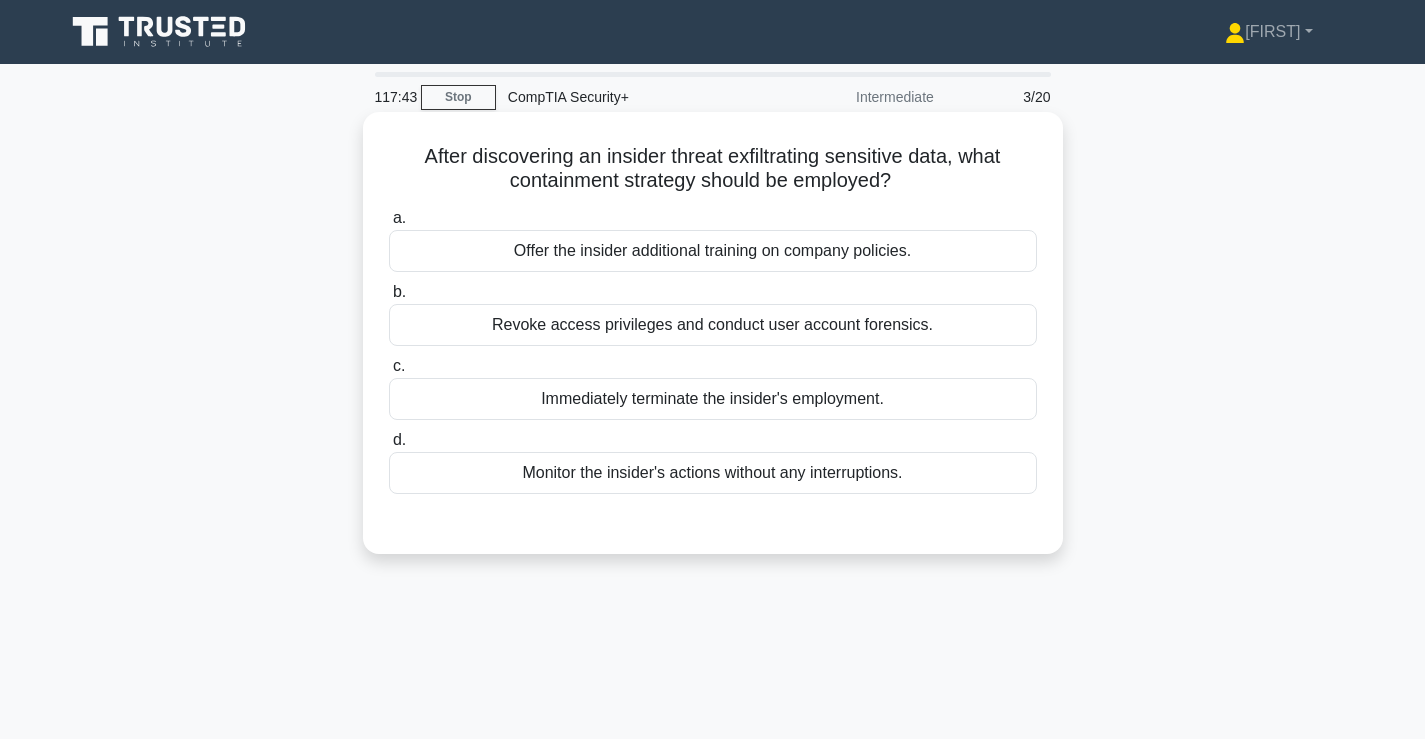 drag, startPoint x: 410, startPoint y: 159, endPoint x: 966, endPoint y: 175, distance: 556.23016 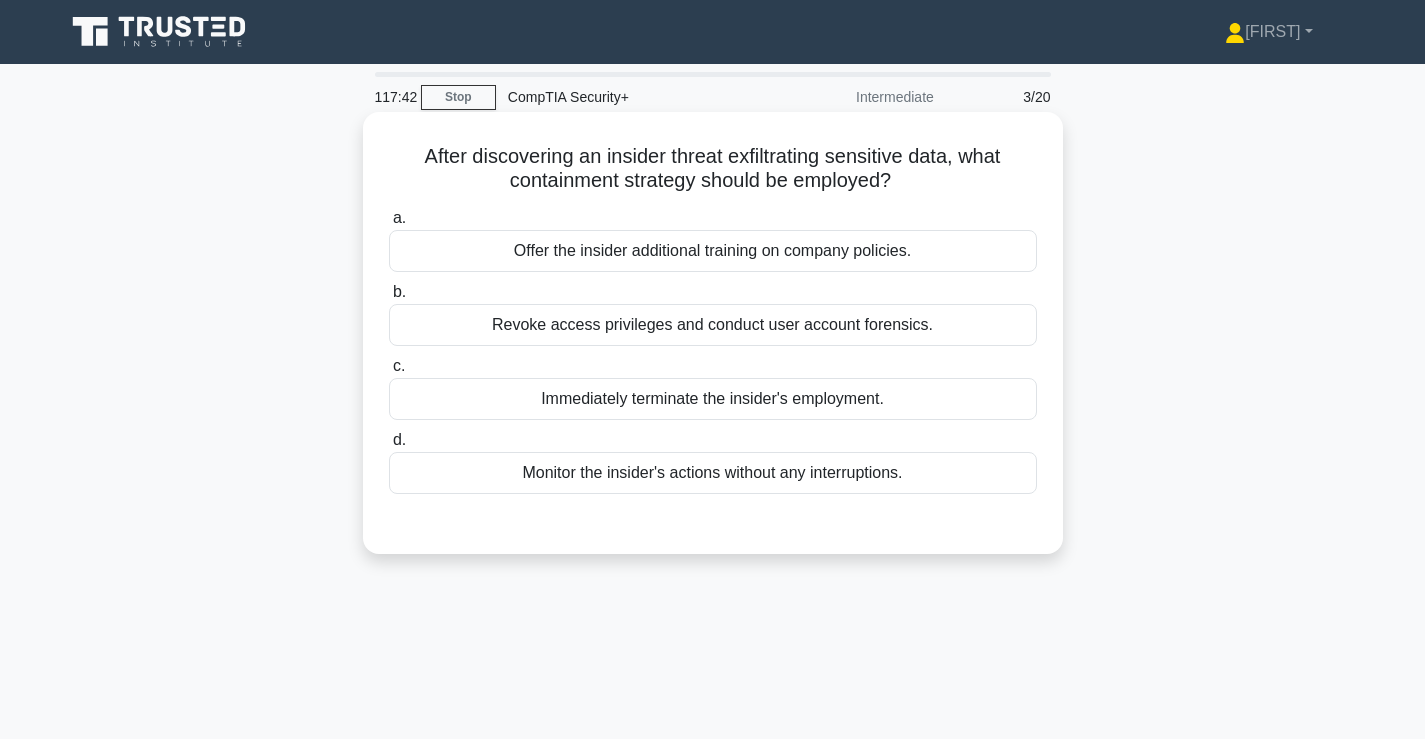 click on "After discovering an insider threat exfiltrating sensitive data, what containment strategy should be employed?" at bounding box center (713, 169) 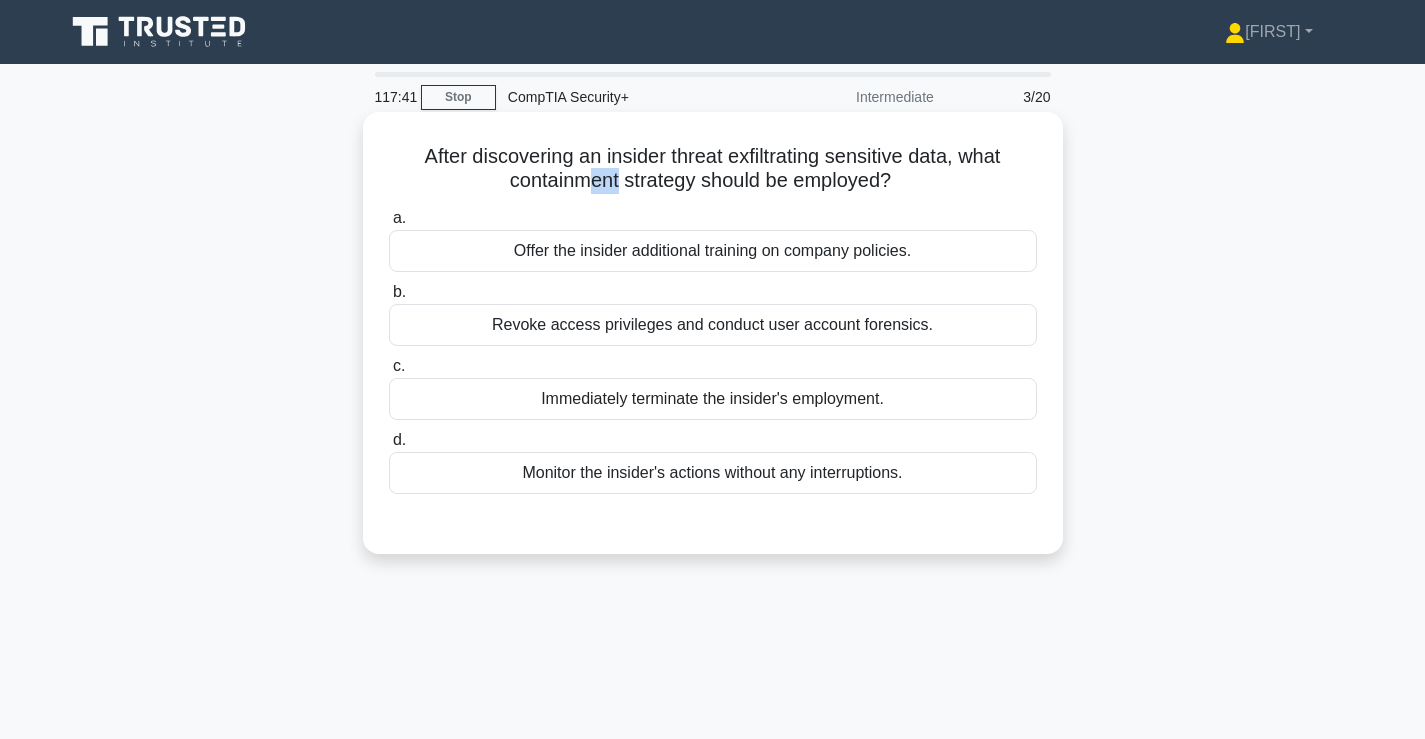 drag, startPoint x: 586, startPoint y: 180, endPoint x: 621, endPoint y: 178, distance: 35.057095 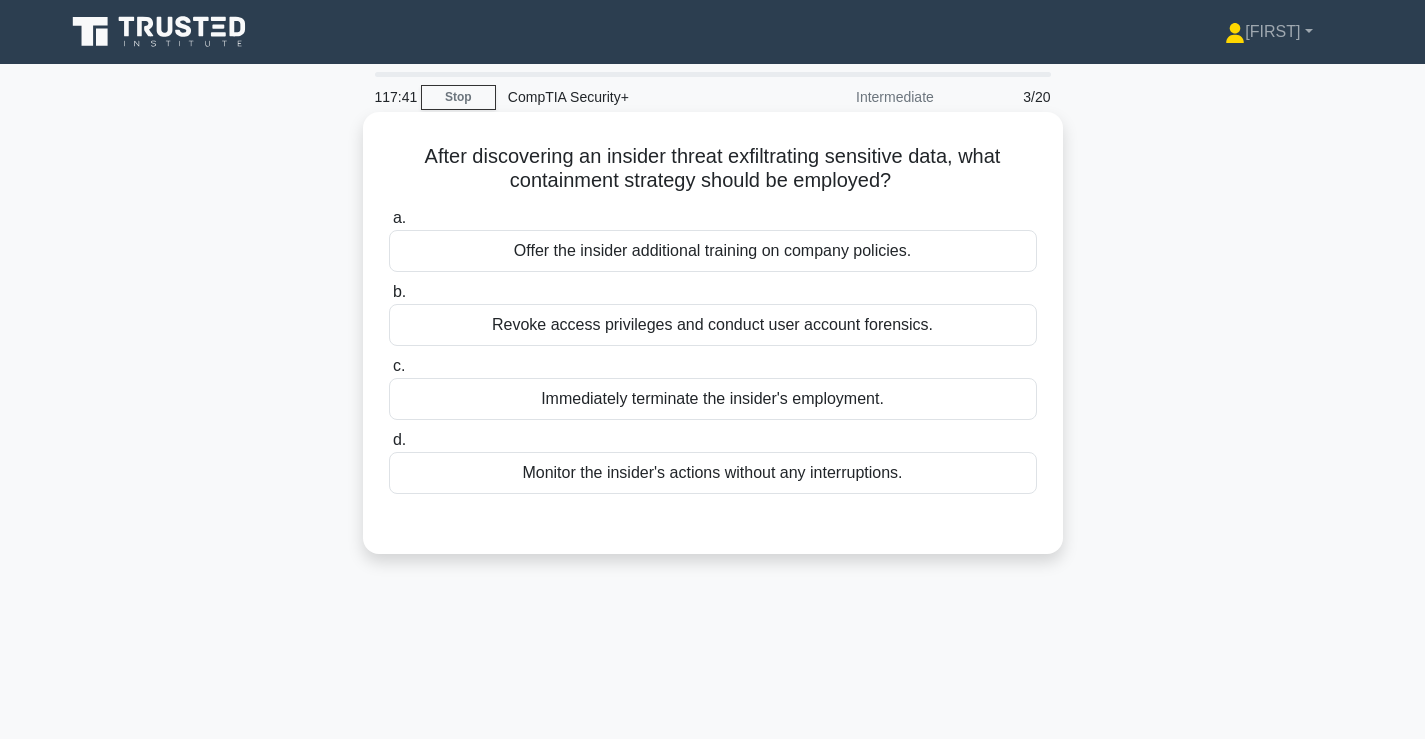 click on "After discovering an insider threat exfiltrating sensitive data, what containment strategy should be employed?" at bounding box center (713, 169) 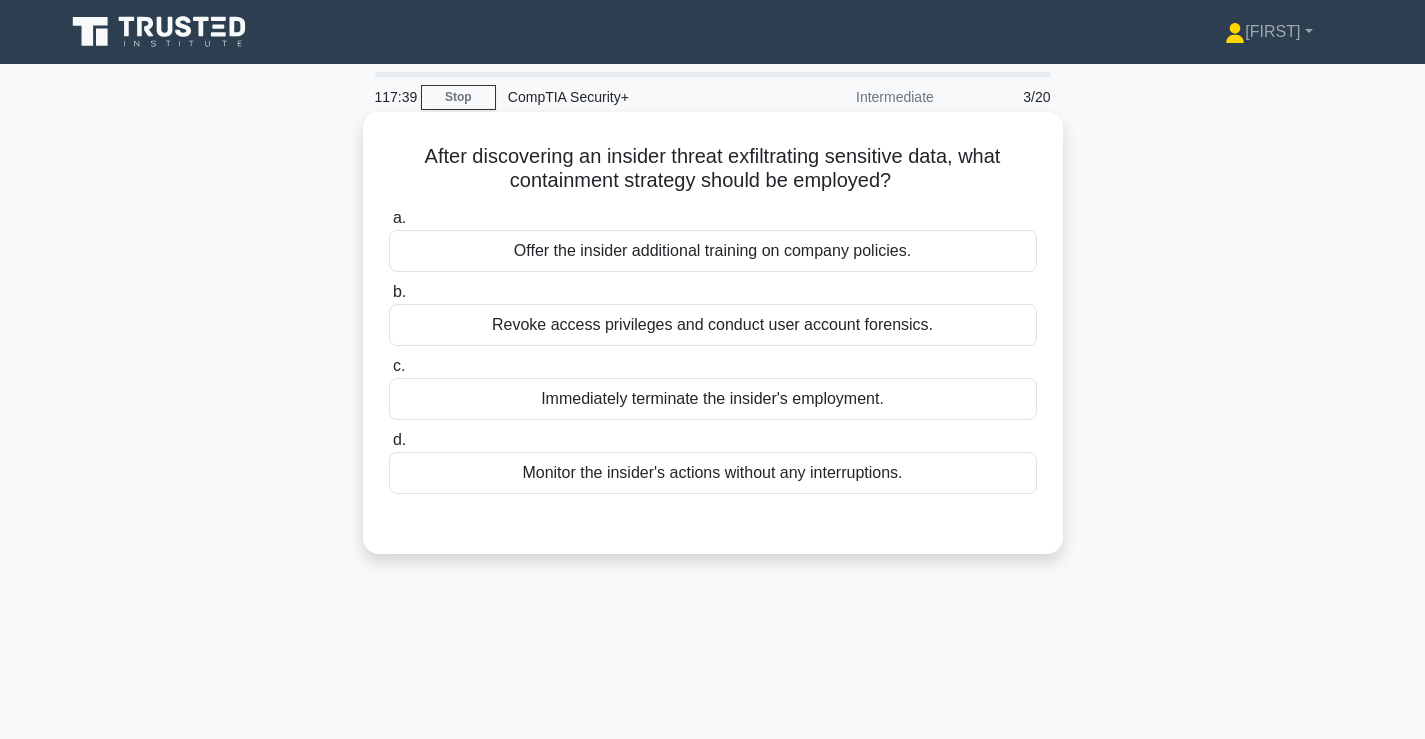 drag, startPoint x: 880, startPoint y: 189, endPoint x: 416, endPoint y: 154, distance: 465.31818 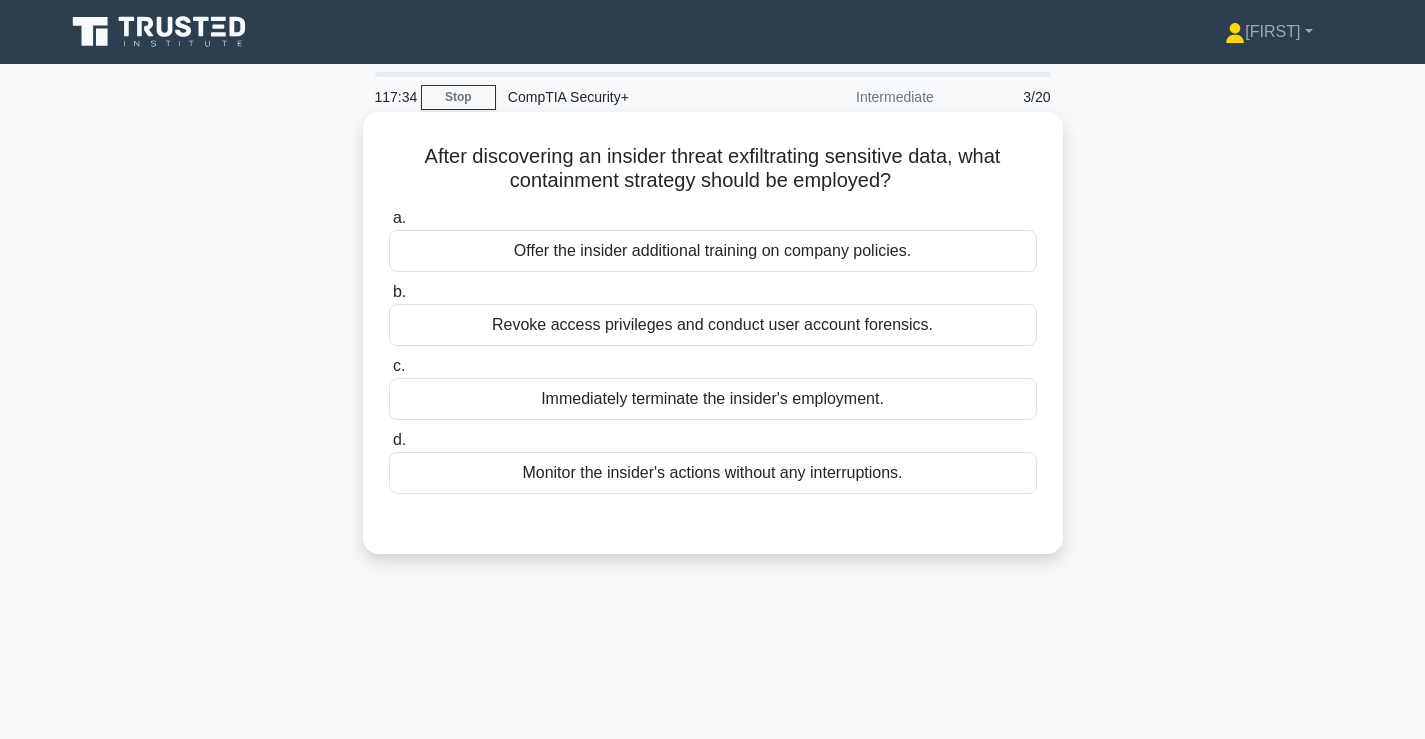 drag, startPoint x: 911, startPoint y: 174, endPoint x: 403, endPoint y: 175, distance: 508.00098 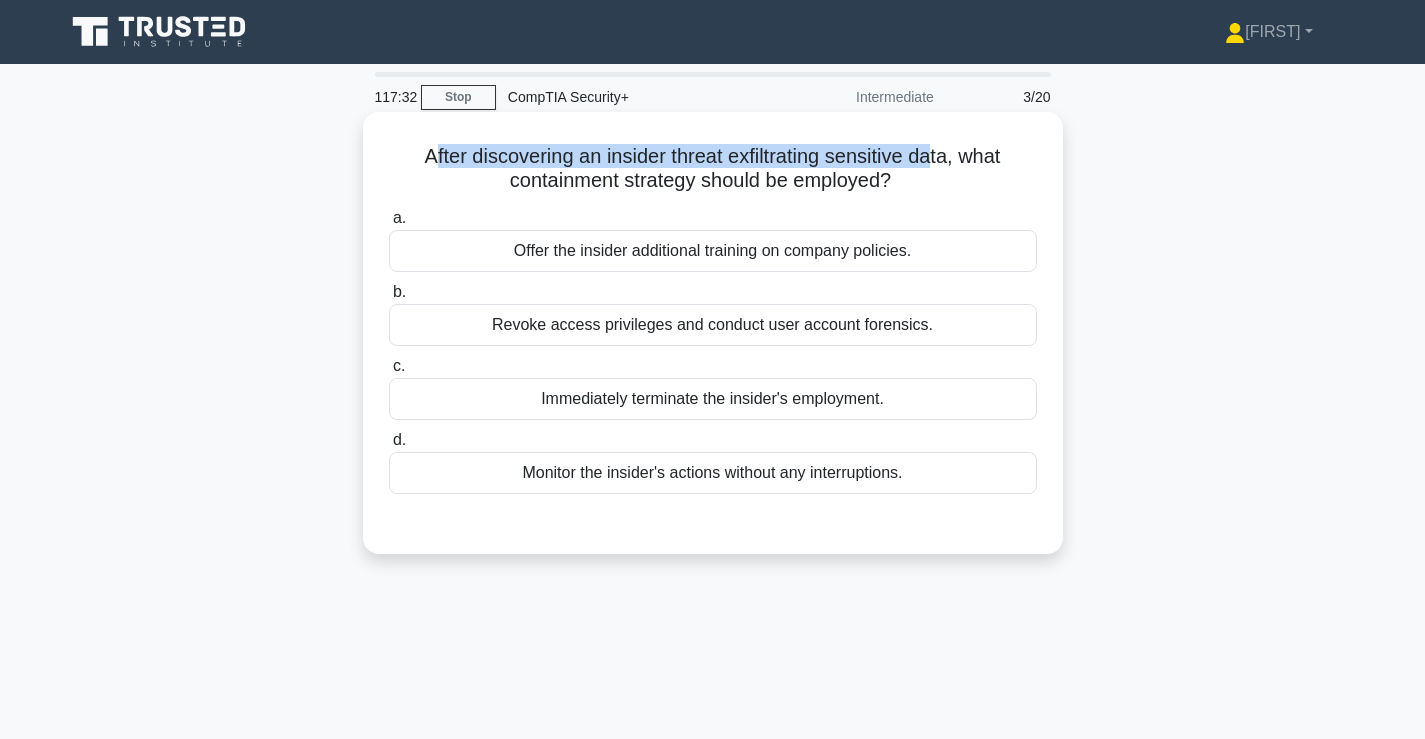 drag, startPoint x: 434, startPoint y: 148, endPoint x: 943, endPoint y: 163, distance: 509.22098 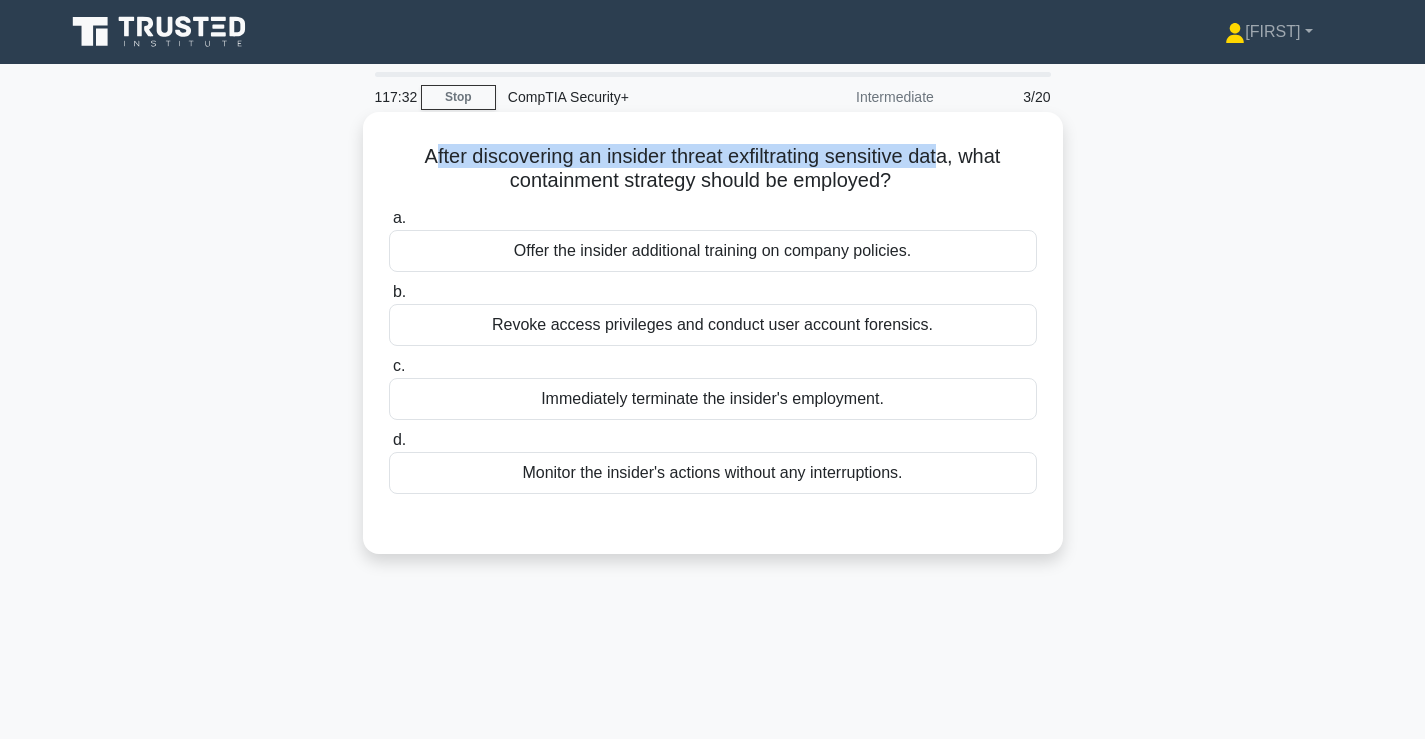 click on "After discovering an insider threat exfiltrating sensitive data, what containment strategy should be employed?" at bounding box center [713, 169] 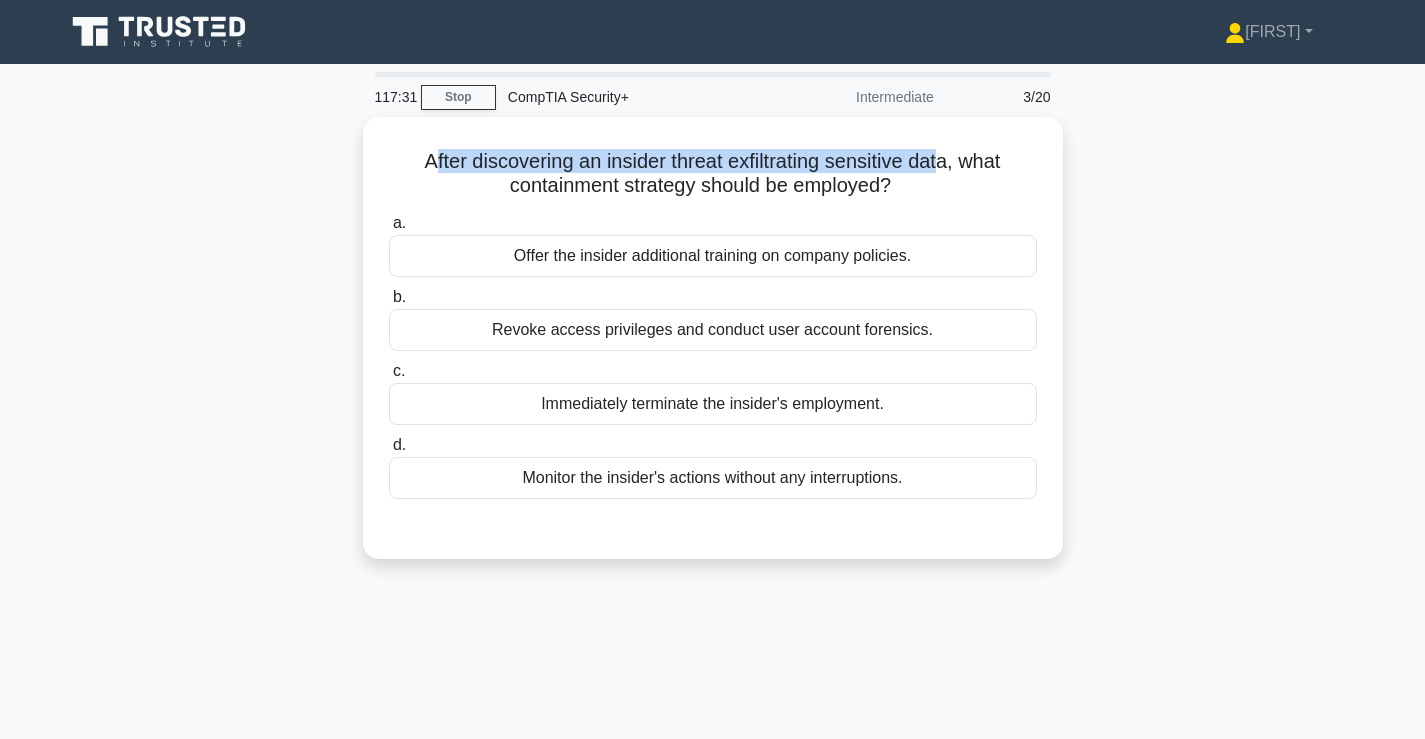 drag, startPoint x: 944, startPoint y: 178, endPoint x: 327, endPoint y: 176, distance: 617.00323 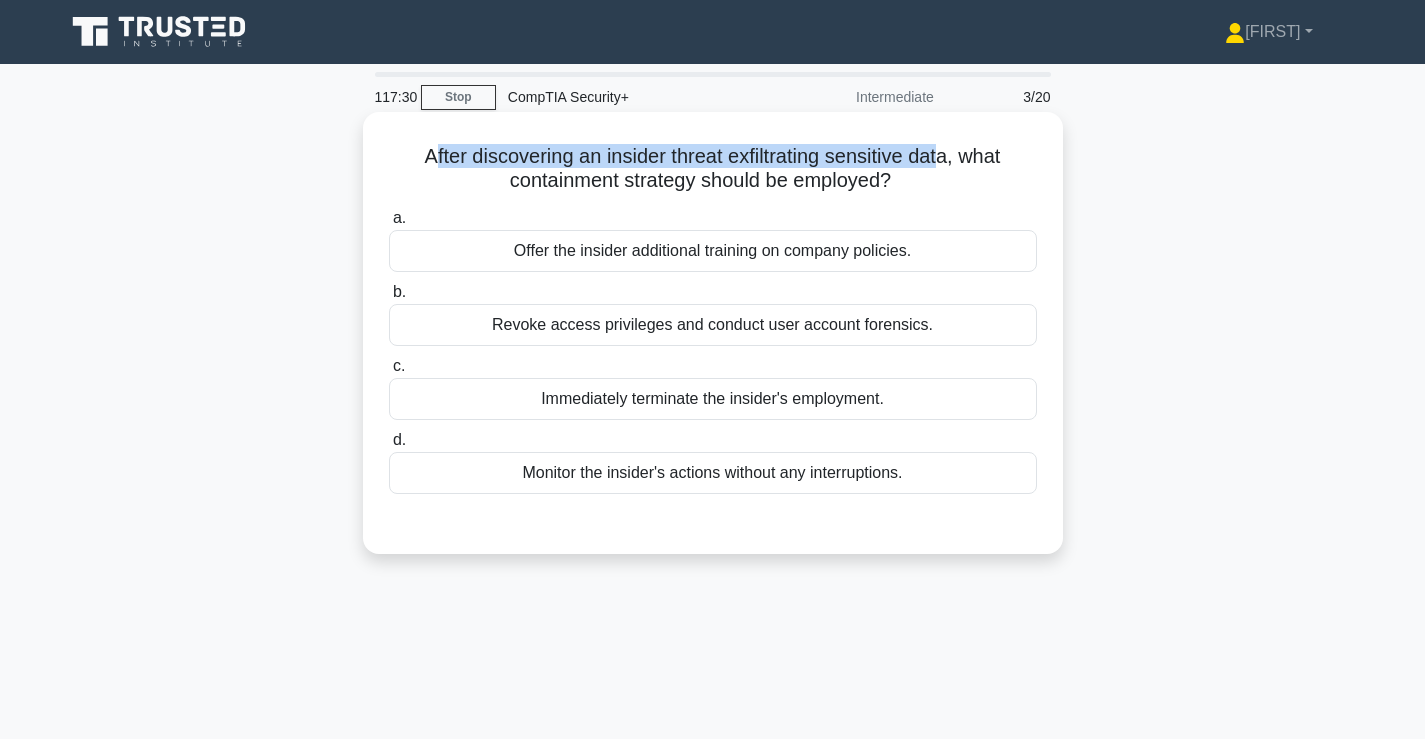 drag, startPoint x: 425, startPoint y: 144, endPoint x: 986, endPoint y: 184, distance: 562.4242 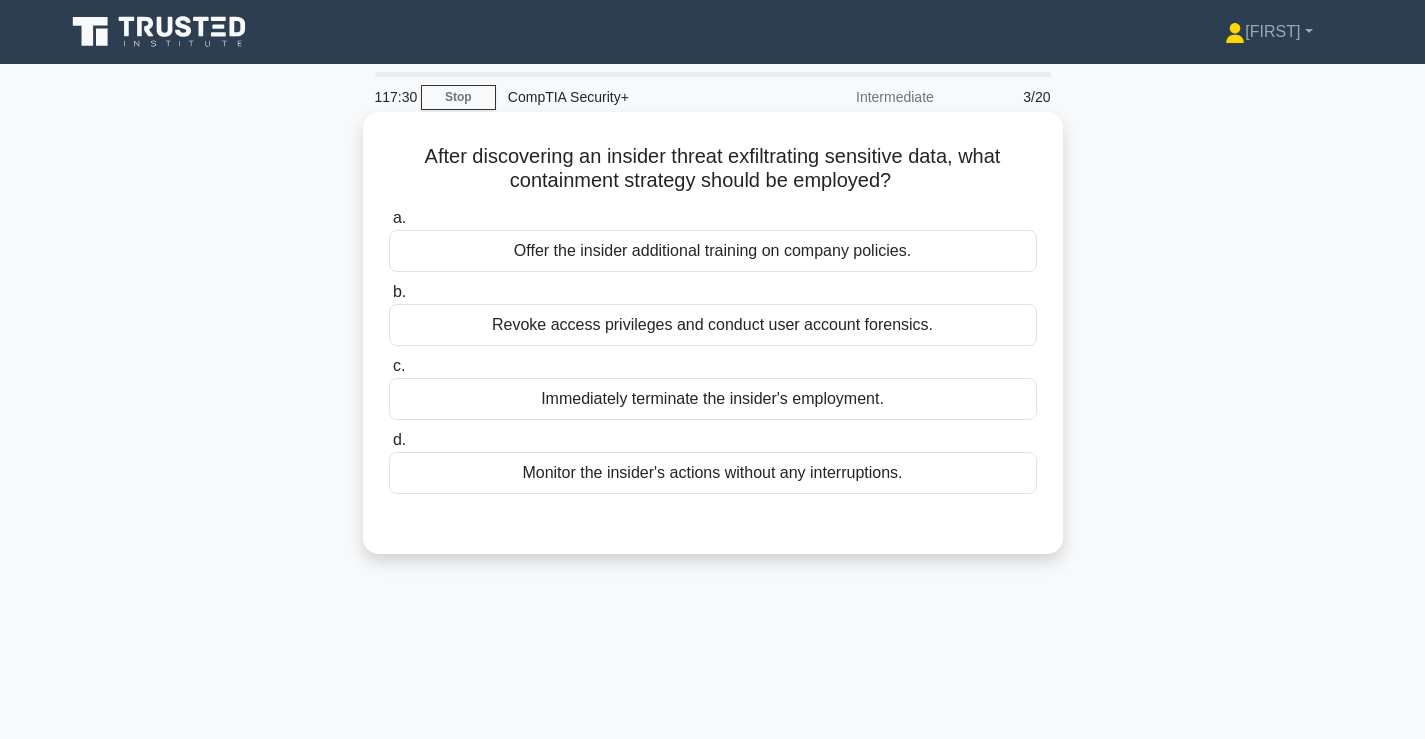 click on "After discovering an insider threat exfiltrating sensitive data, what containment strategy should be employed?" at bounding box center (713, 169) 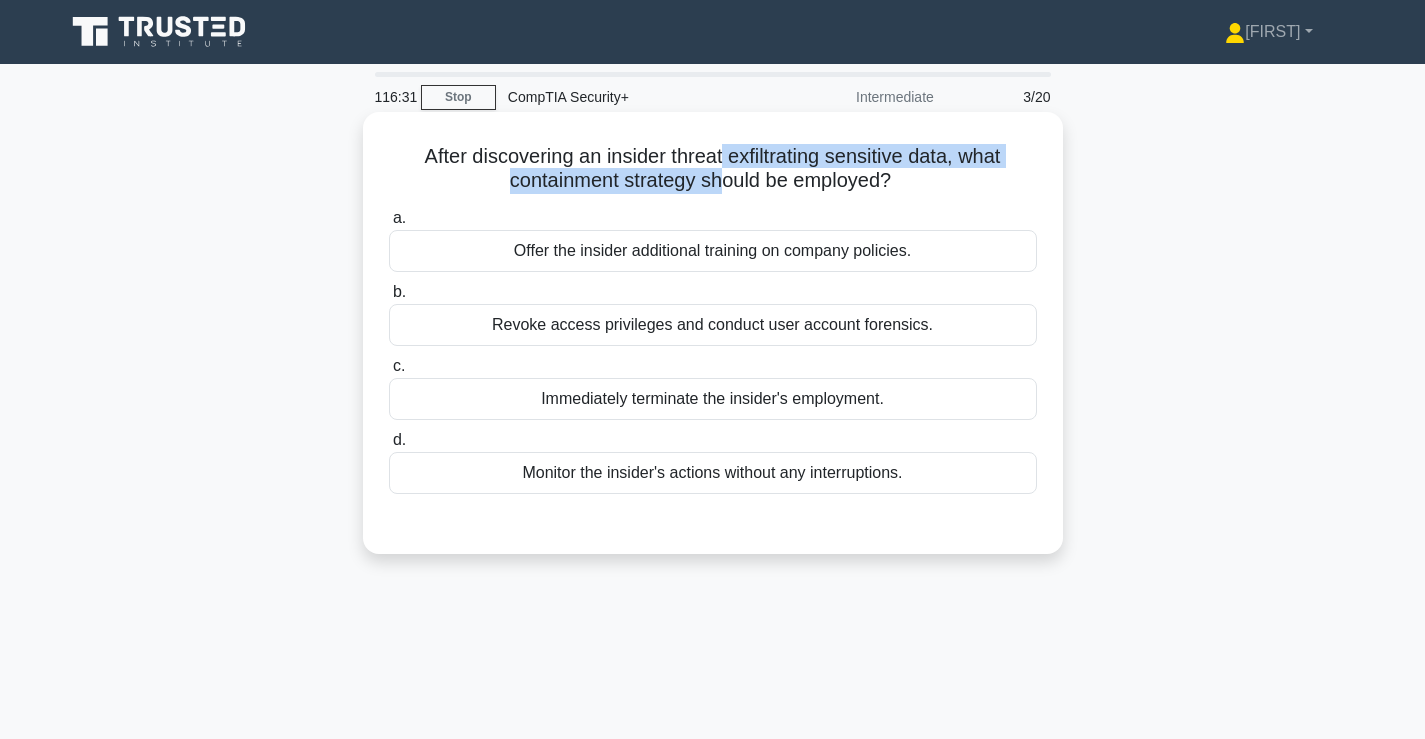 drag, startPoint x: 719, startPoint y: 191, endPoint x: 726, endPoint y: 129, distance: 62.39391 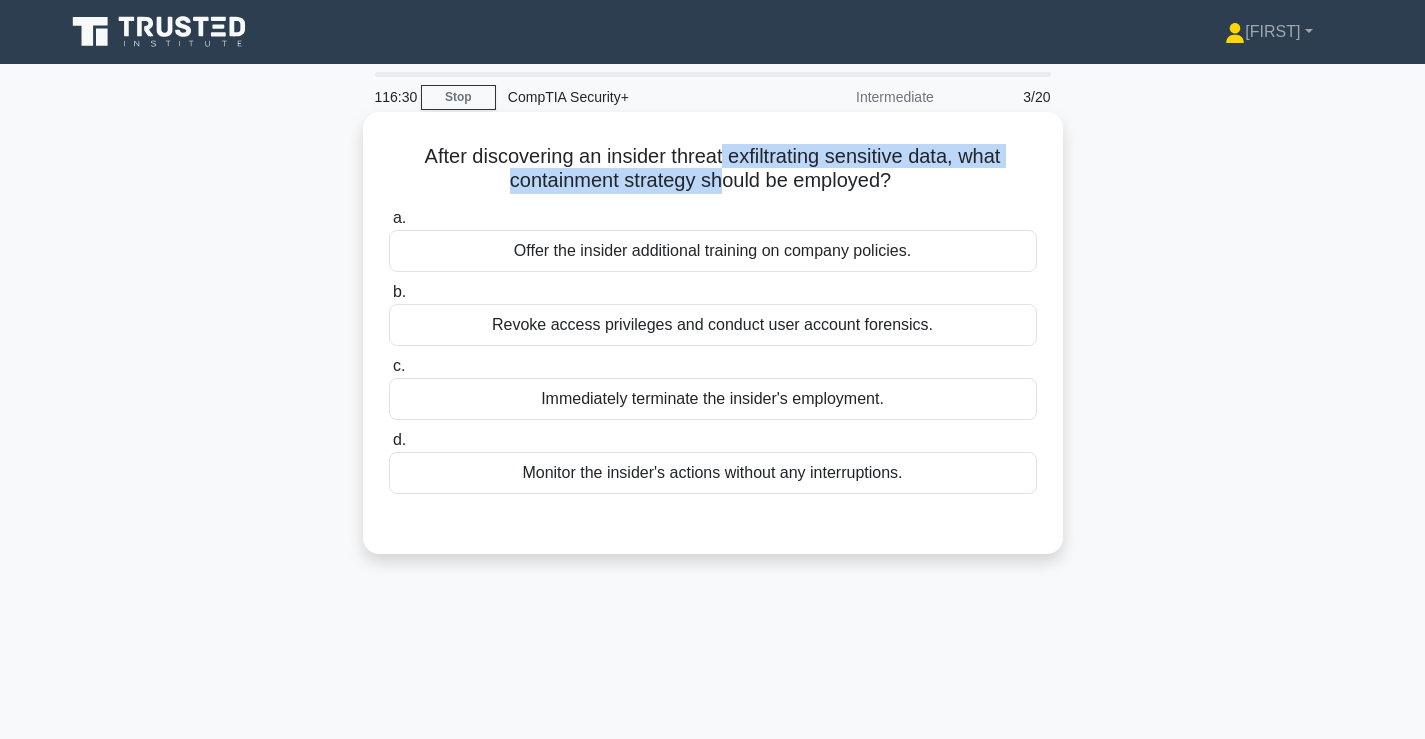 click on "After discovering an insider threat exfiltrating sensitive data, what containment strategy should be employed?
.spinner_0XTQ{transform-origin:center;animation:spinner_y6GP .75s linear infinite}@keyframes spinner_y6GP{100%{transform:rotate(360deg)}}
a.
Offer the insider additional training on company policies.
b. c. d." at bounding box center (713, 333) 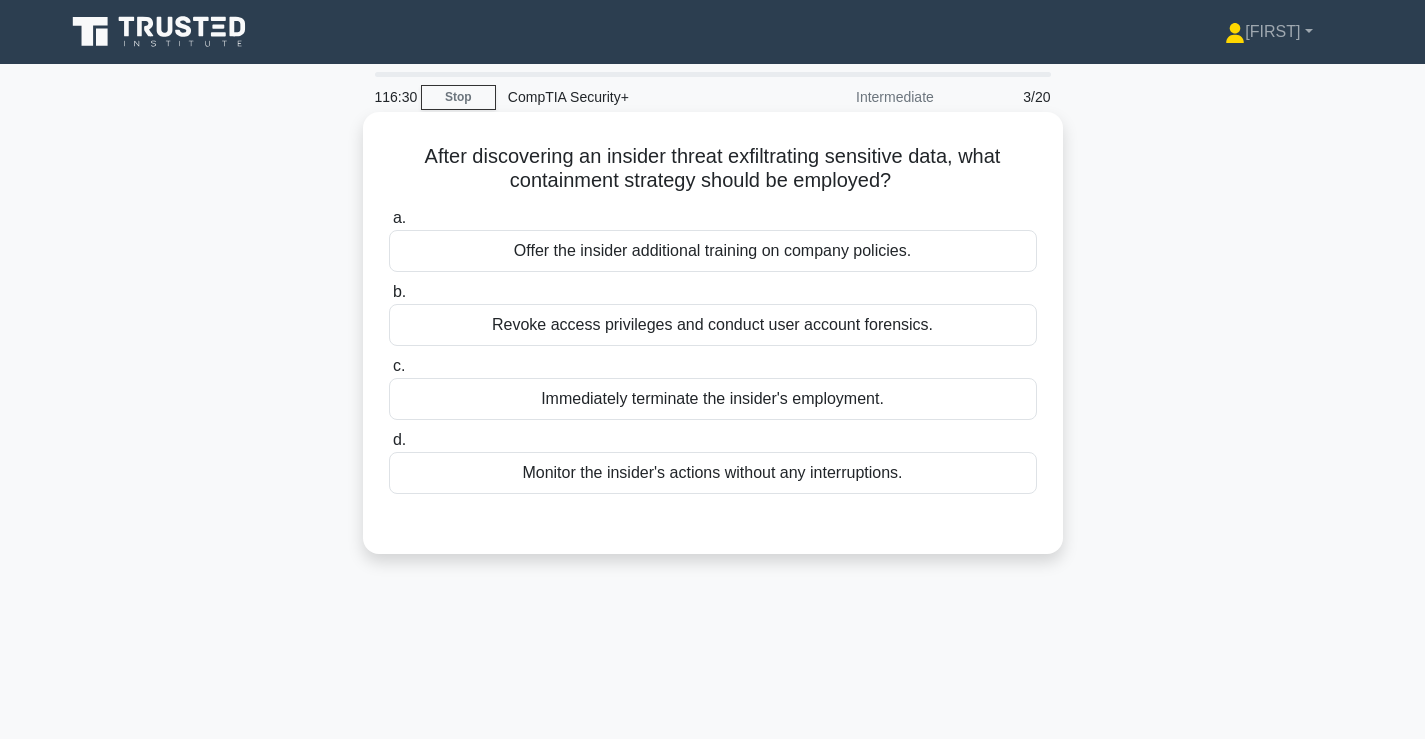 click on "After discovering an insider threat exfiltrating sensitive data, what containment strategy should be employed?" at bounding box center (713, 169) 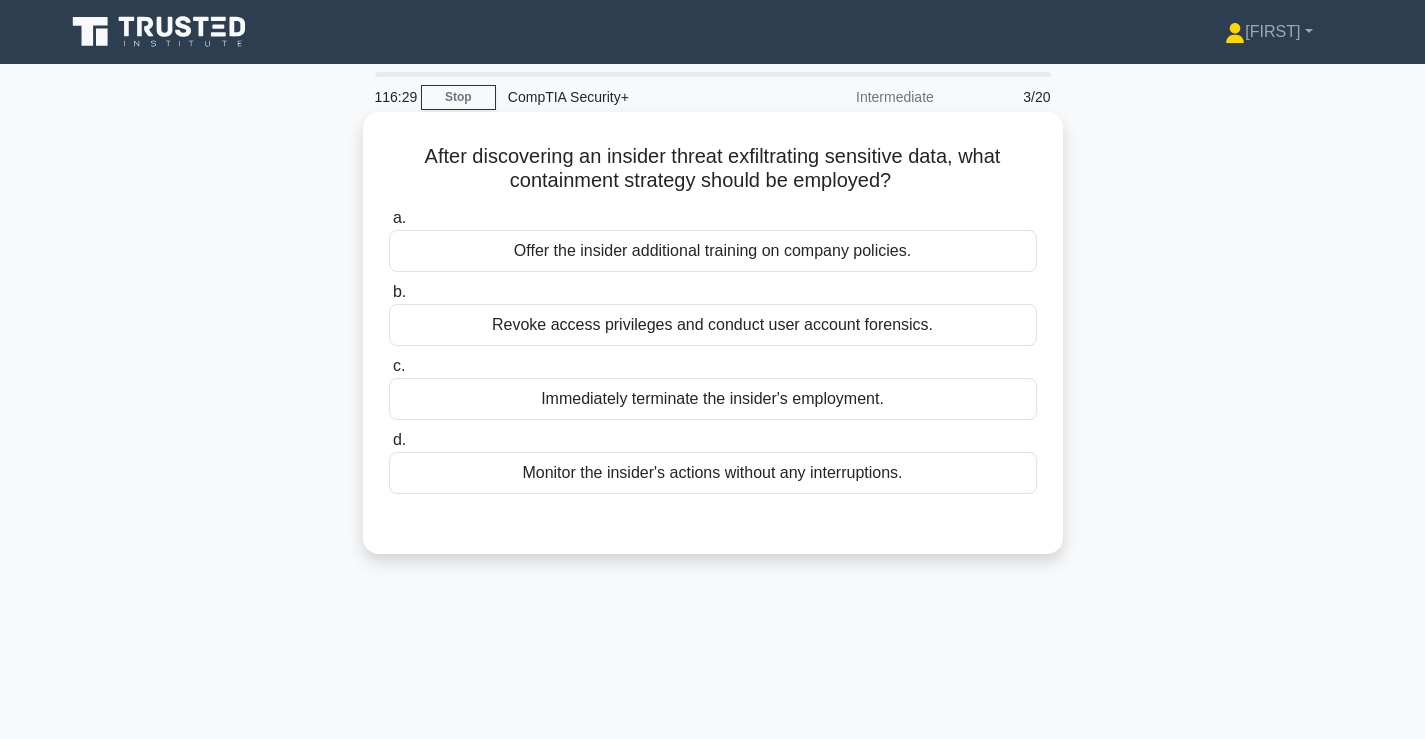 drag, startPoint x: 991, startPoint y: 163, endPoint x: 986, endPoint y: 184, distance: 21.587032 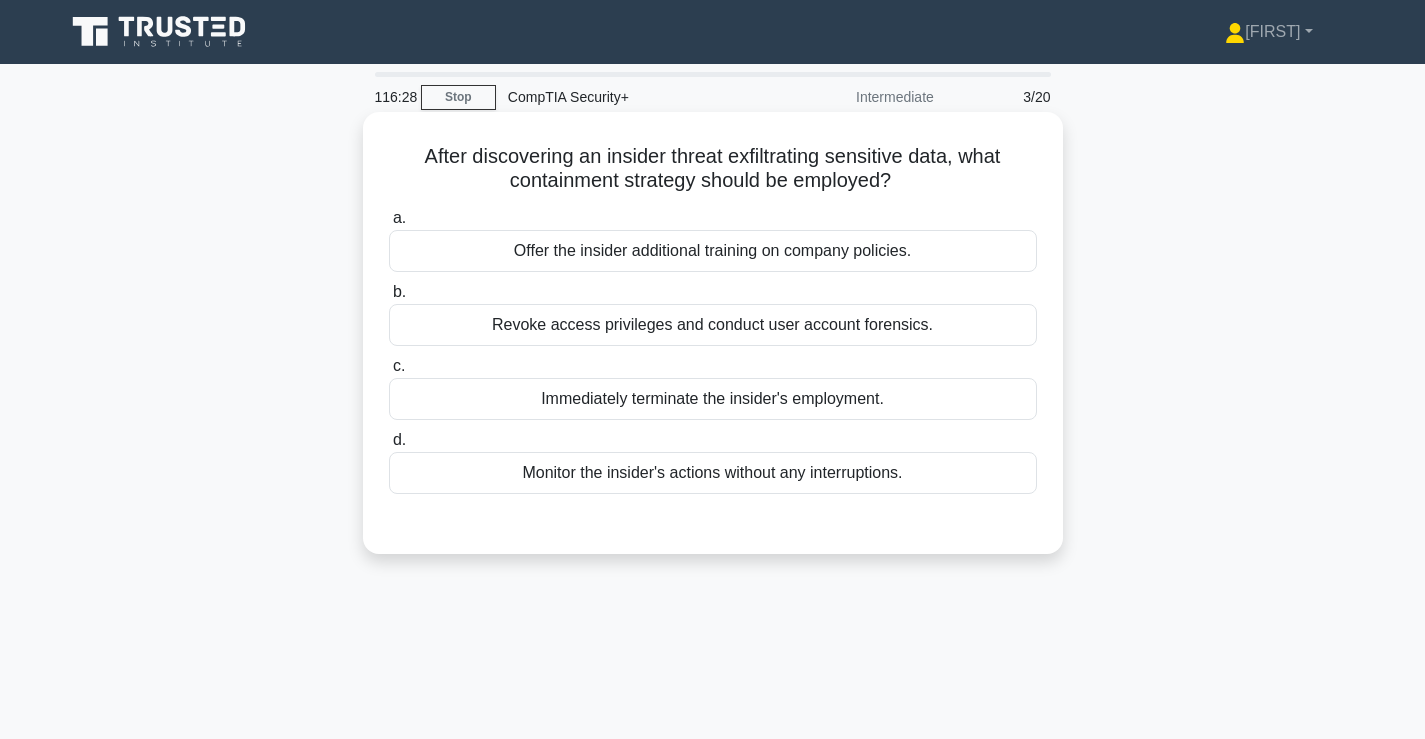 drag, startPoint x: 863, startPoint y: 180, endPoint x: 498, endPoint y: 162, distance: 365.44357 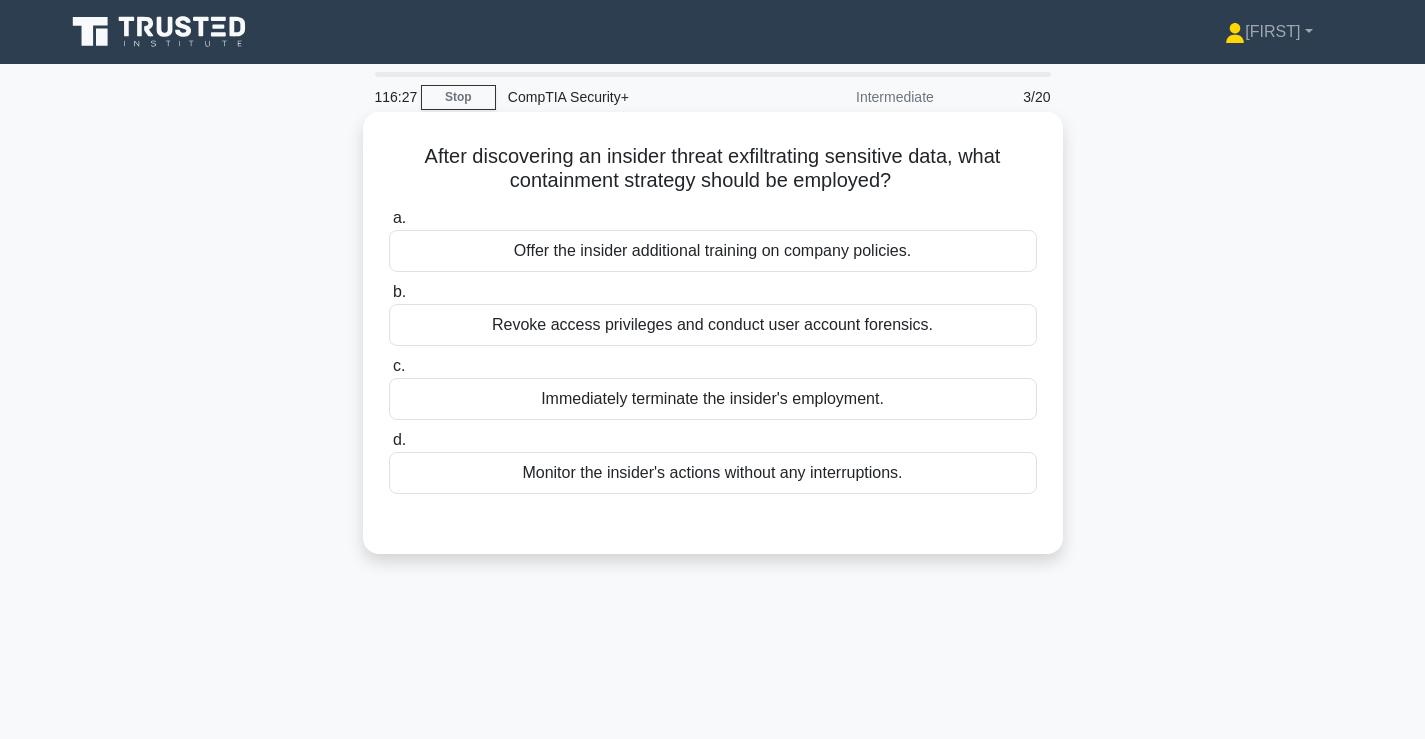 click on "After discovering an insider threat exfiltrating sensitive data, what containment strategy should be employed?" at bounding box center (713, 169) 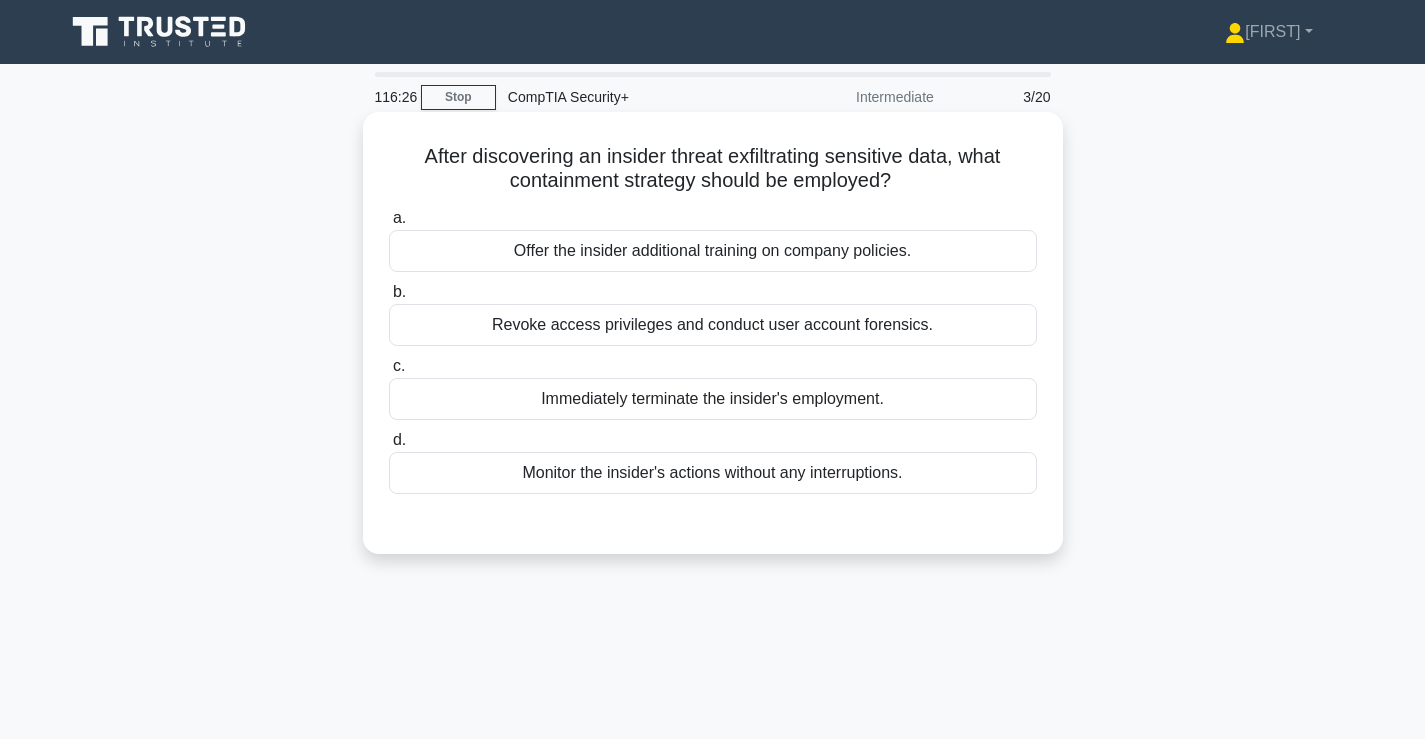 drag, startPoint x: 555, startPoint y: 147, endPoint x: 1000, endPoint y: 176, distance: 445.94394 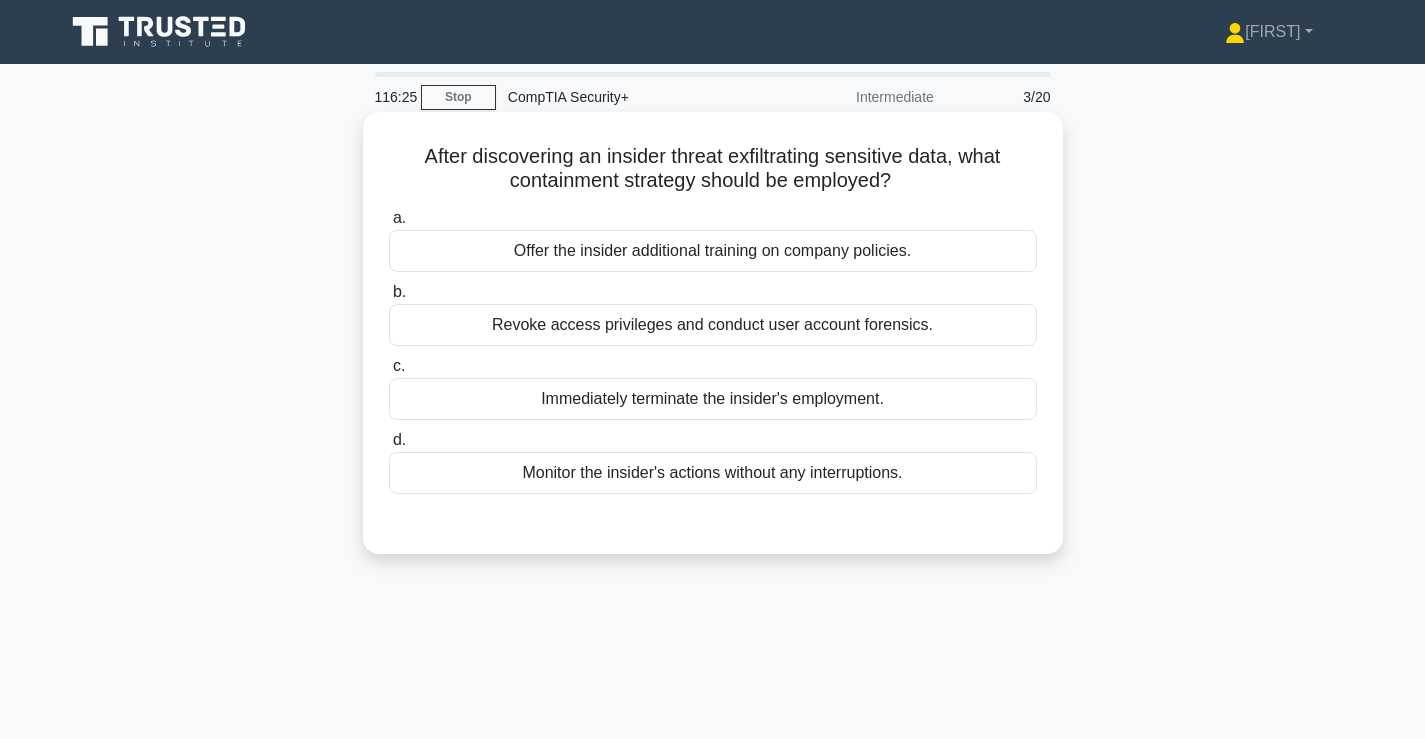 click on "After discovering an insider threat exfiltrating sensitive data, what containment strategy should be employed?" at bounding box center (713, 169) 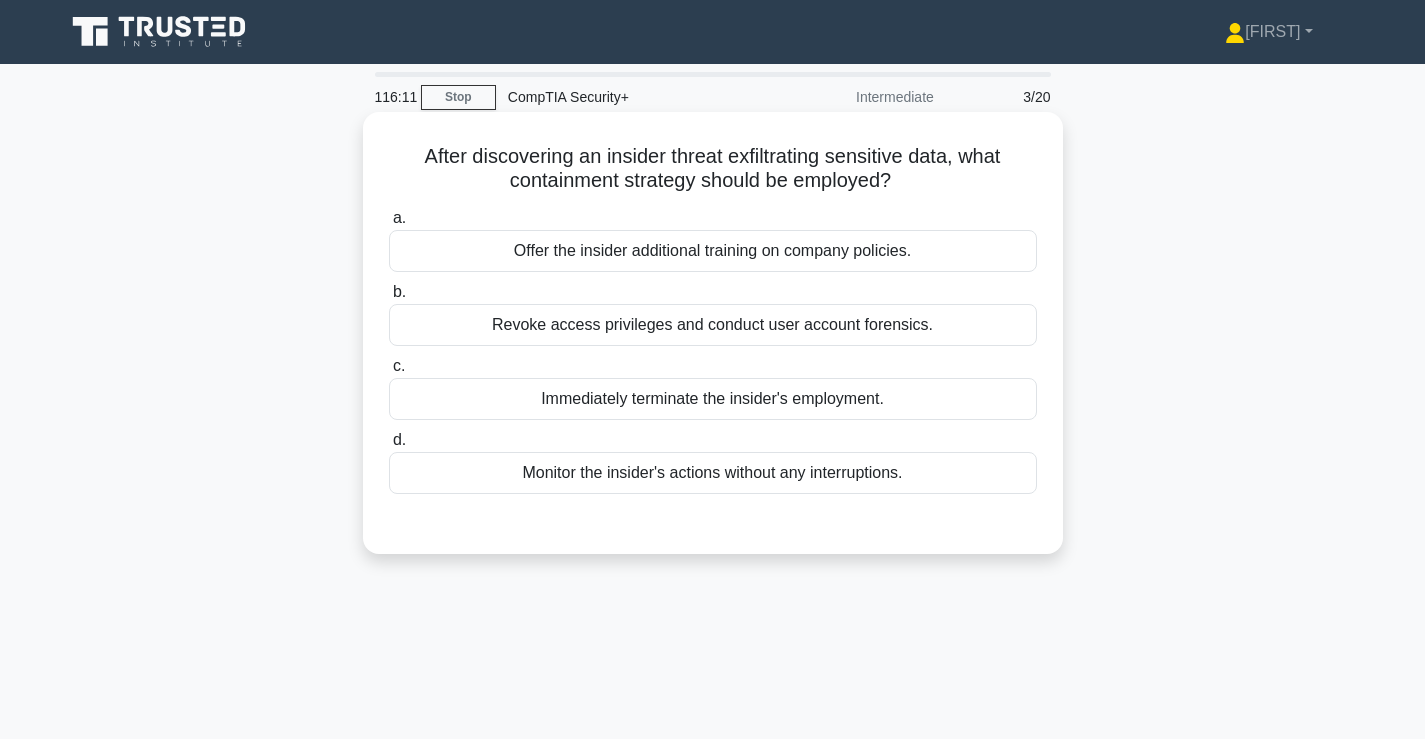 click on "Revoke access privileges and conduct user account forensics." at bounding box center (713, 325) 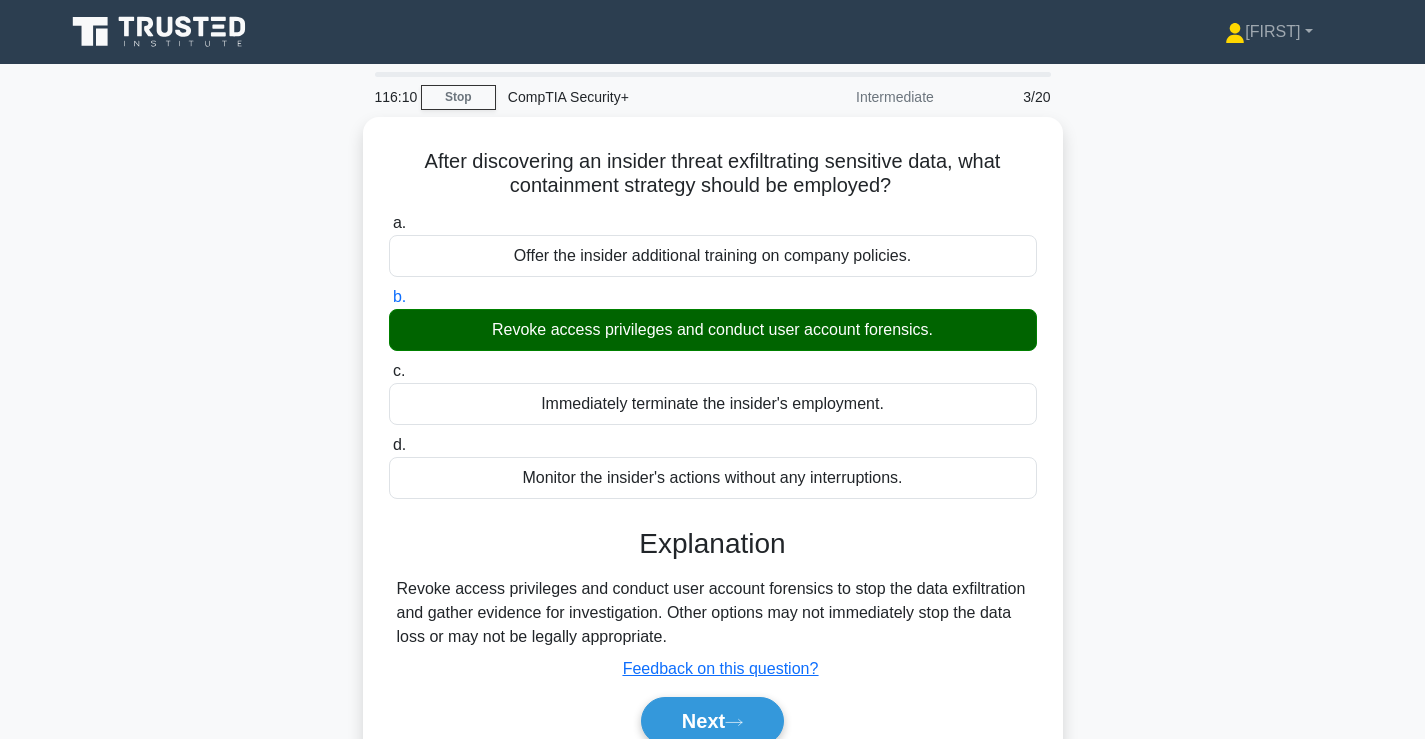 scroll, scrollTop: 341, scrollLeft: 0, axis: vertical 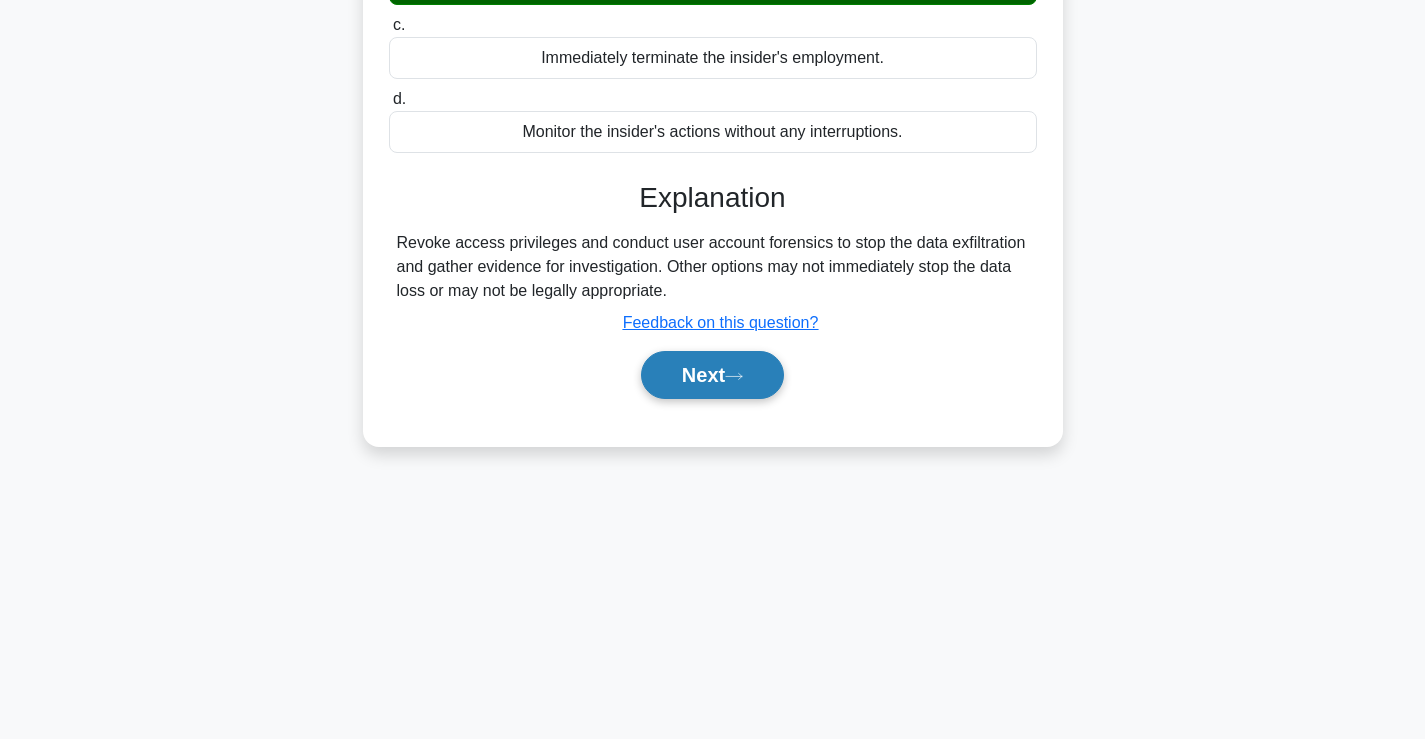 click at bounding box center (734, 376) 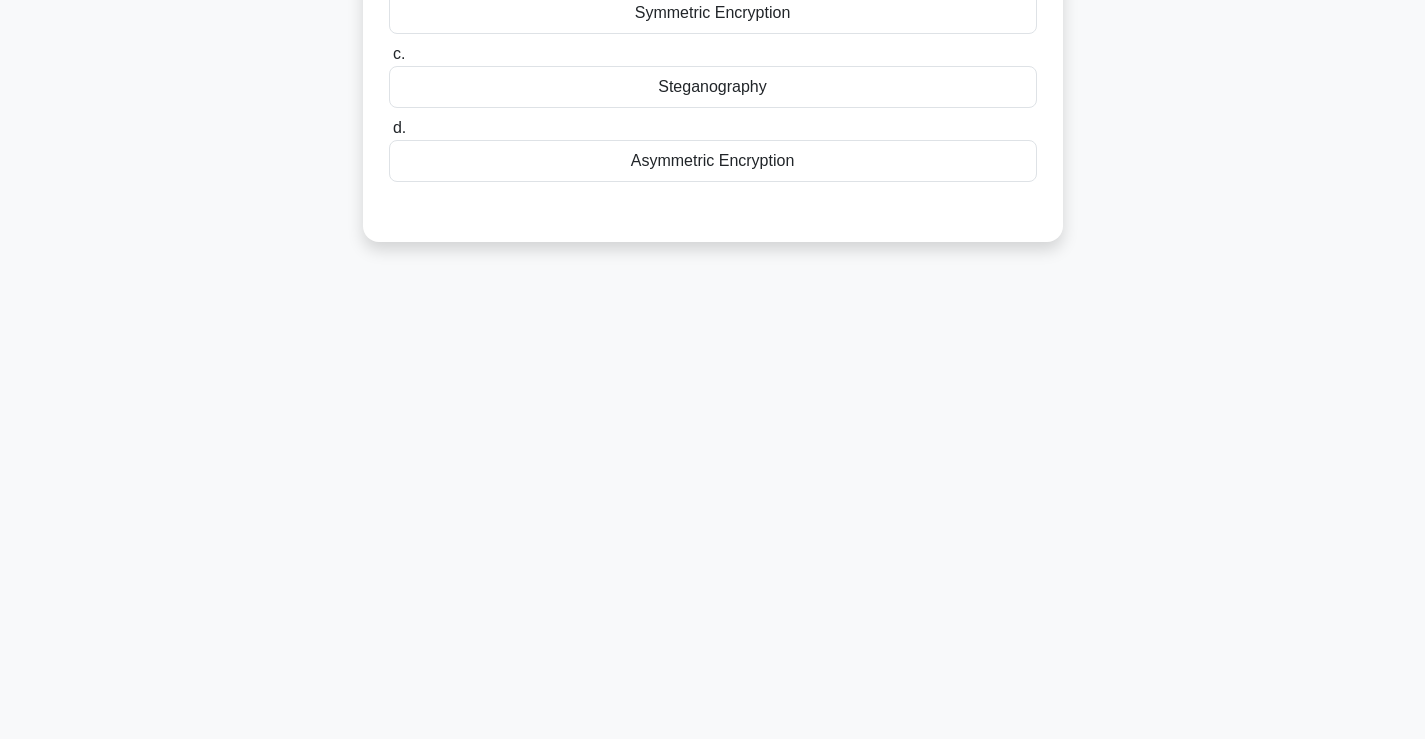 scroll, scrollTop: 0, scrollLeft: 0, axis: both 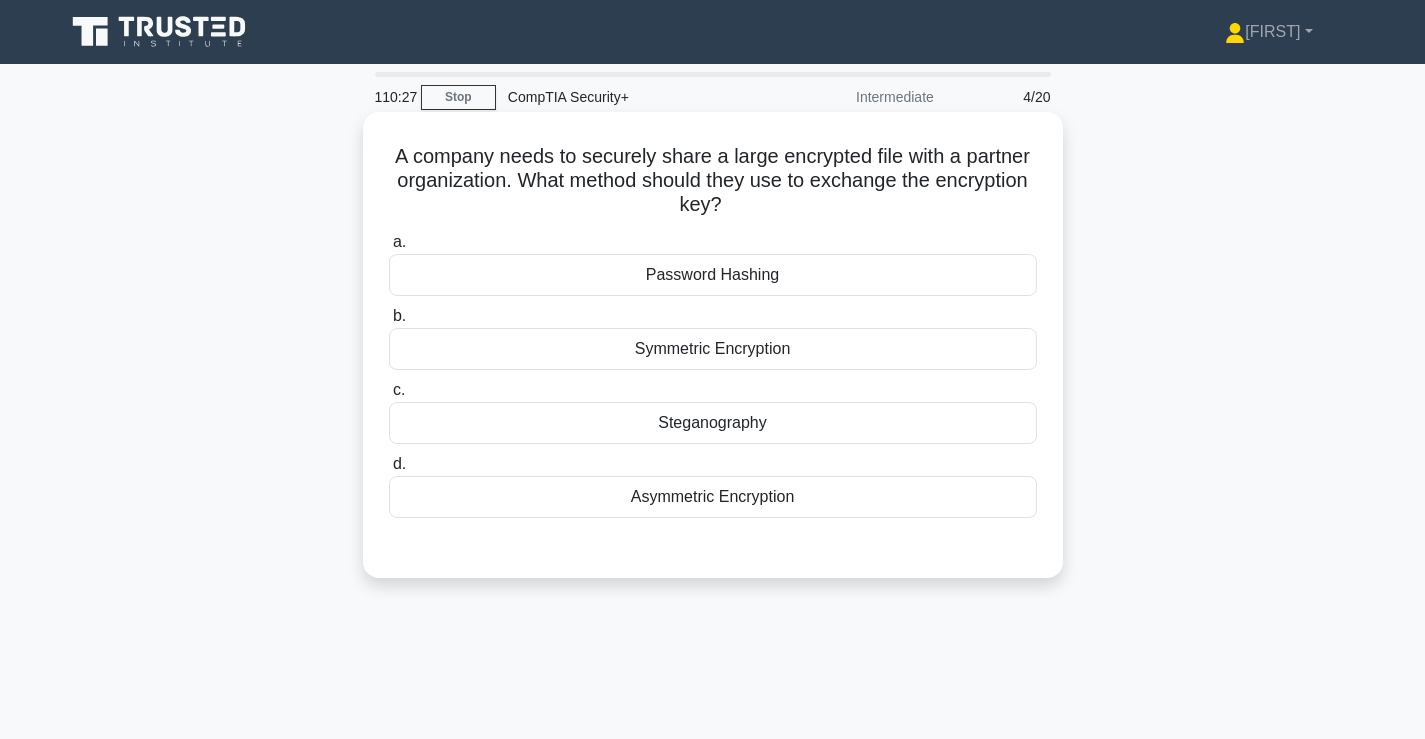 click on "Asymmetric Encryption" at bounding box center [713, 497] 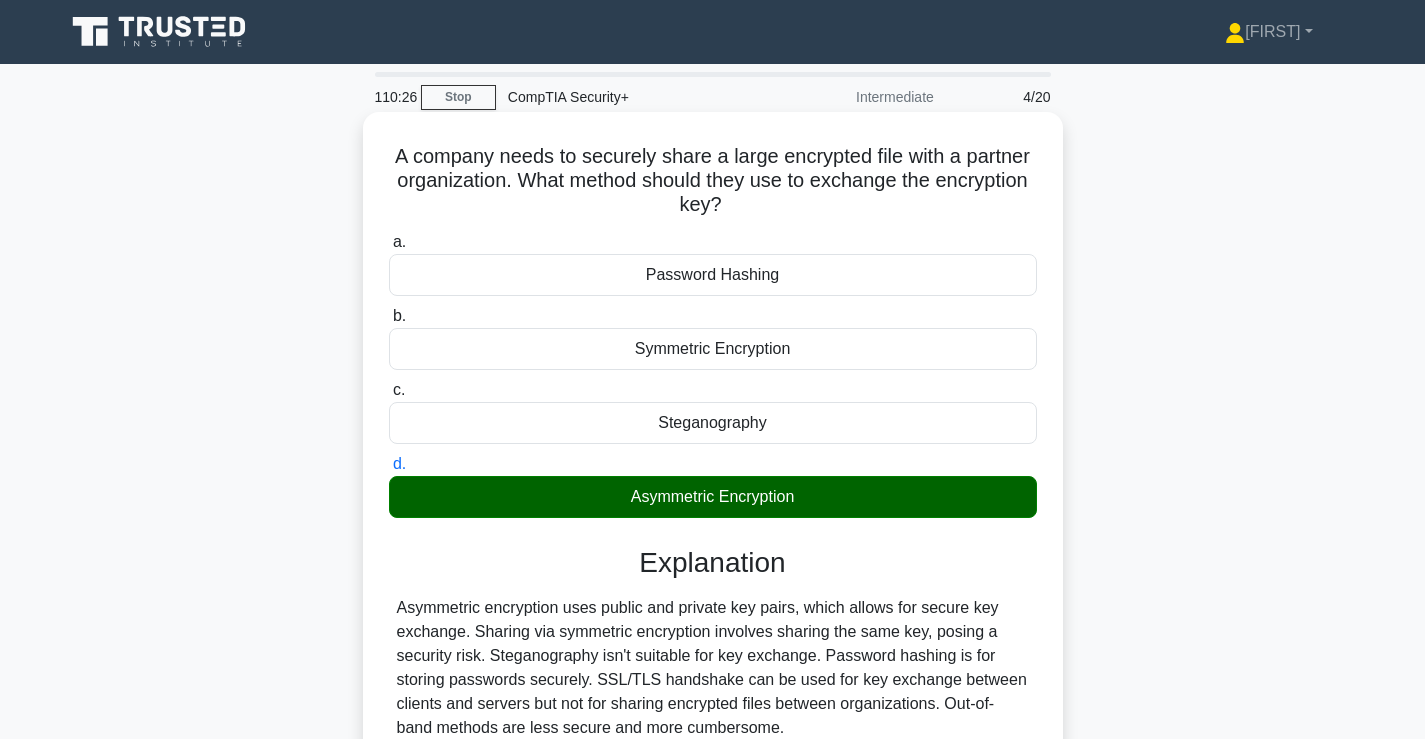 scroll, scrollTop: 341, scrollLeft: 0, axis: vertical 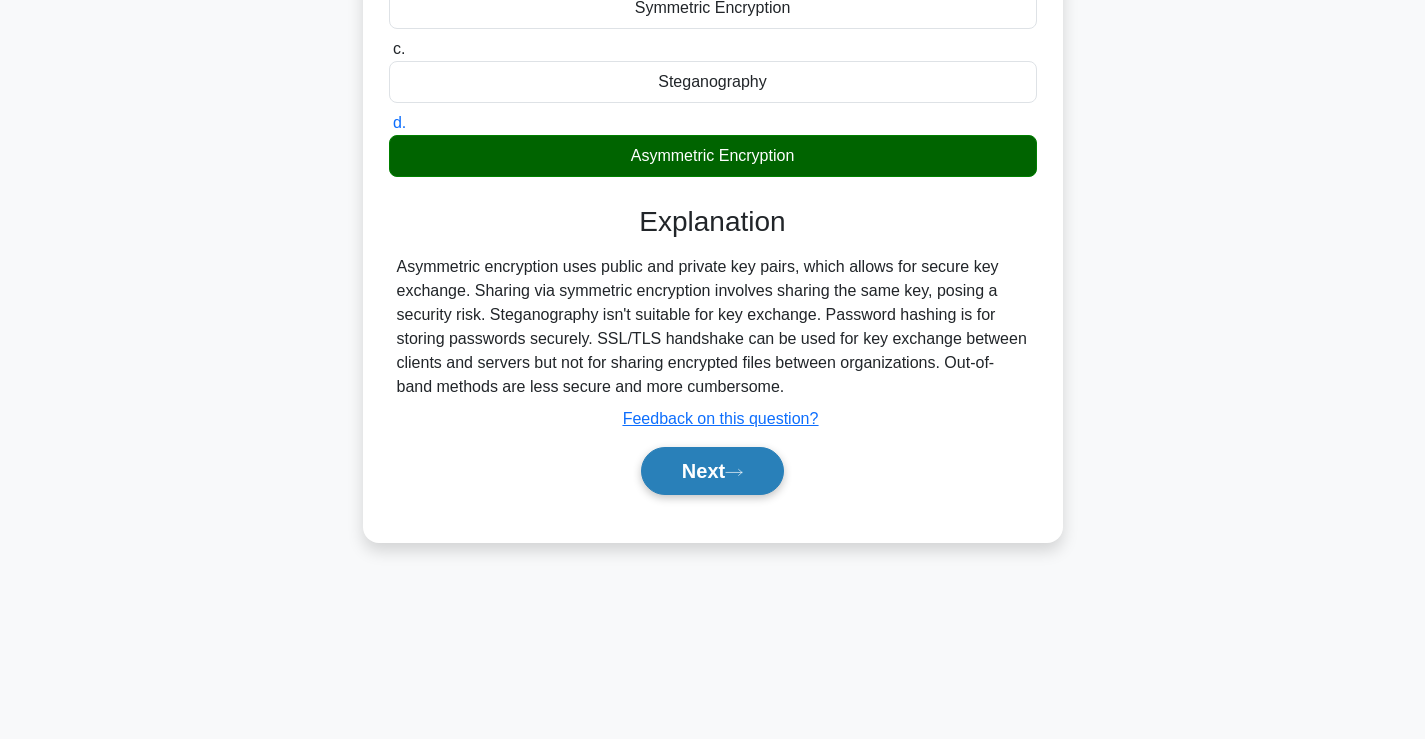 click on "Next" at bounding box center [712, 471] 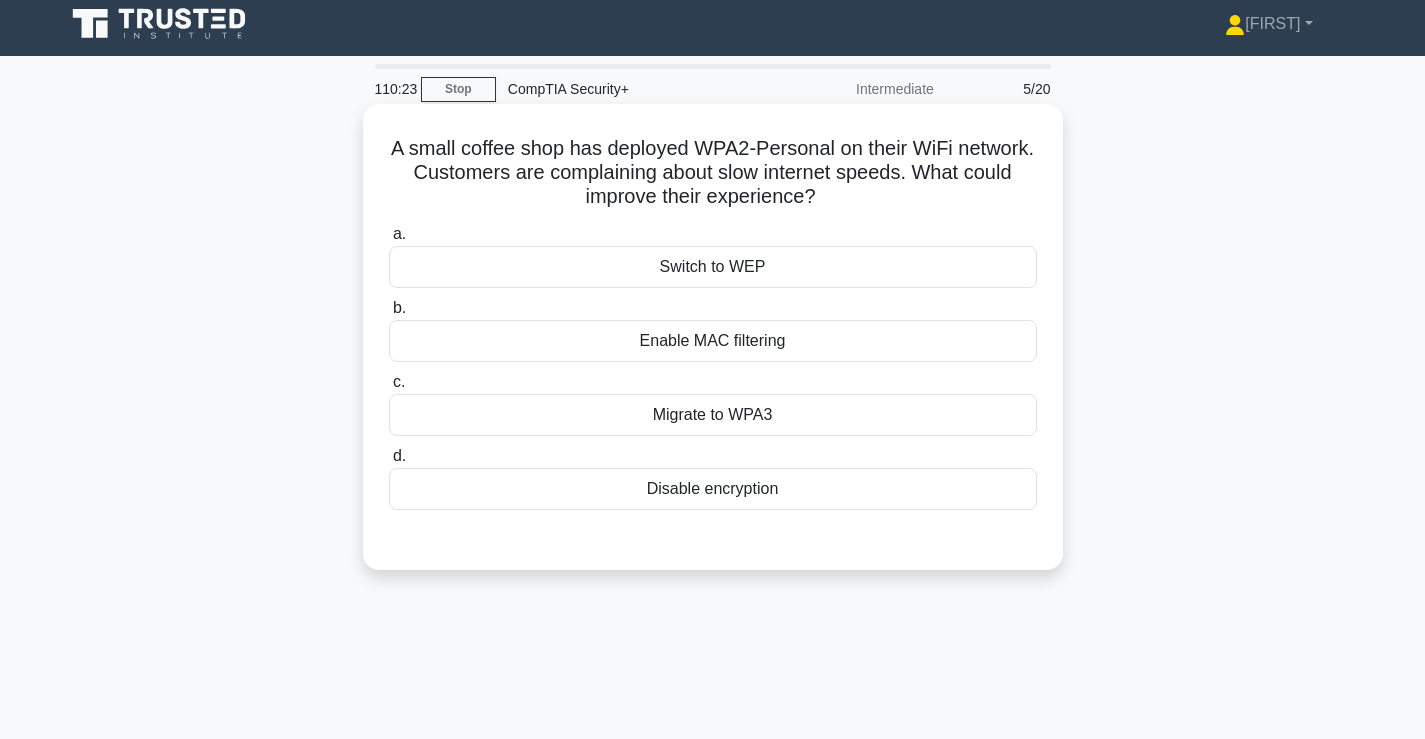 scroll, scrollTop: 0, scrollLeft: 0, axis: both 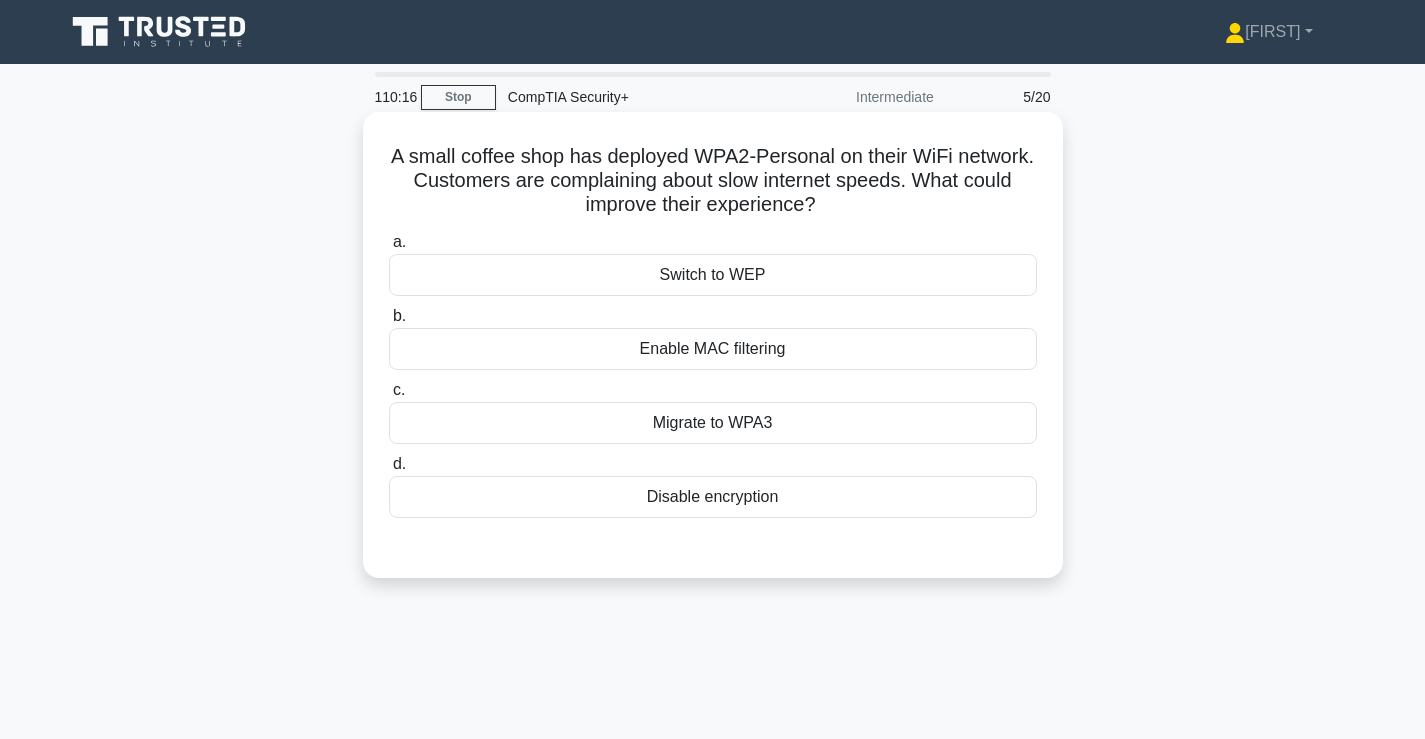 drag, startPoint x: 900, startPoint y: 205, endPoint x: 747, endPoint y: 157, distance: 160.35274 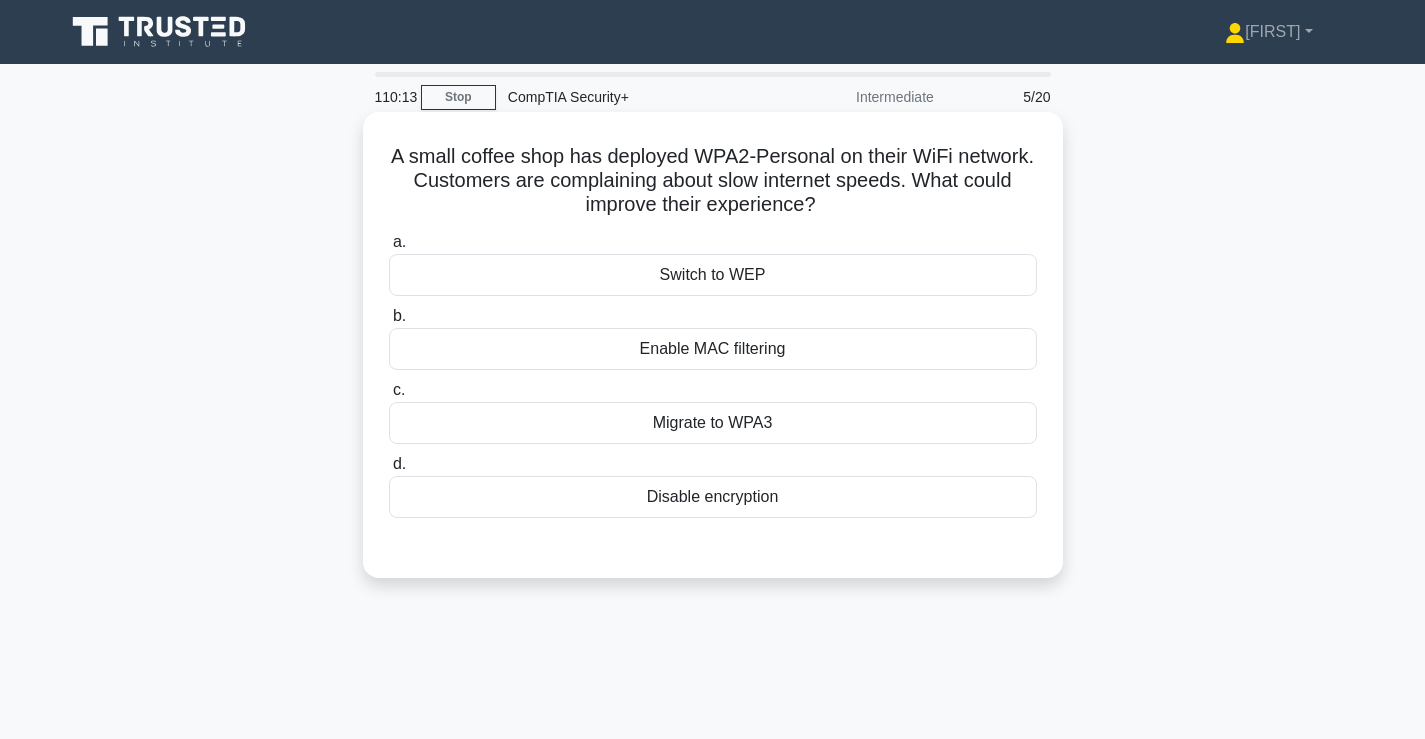 drag, startPoint x: 657, startPoint y: 180, endPoint x: 915, endPoint y: 206, distance: 259.30676 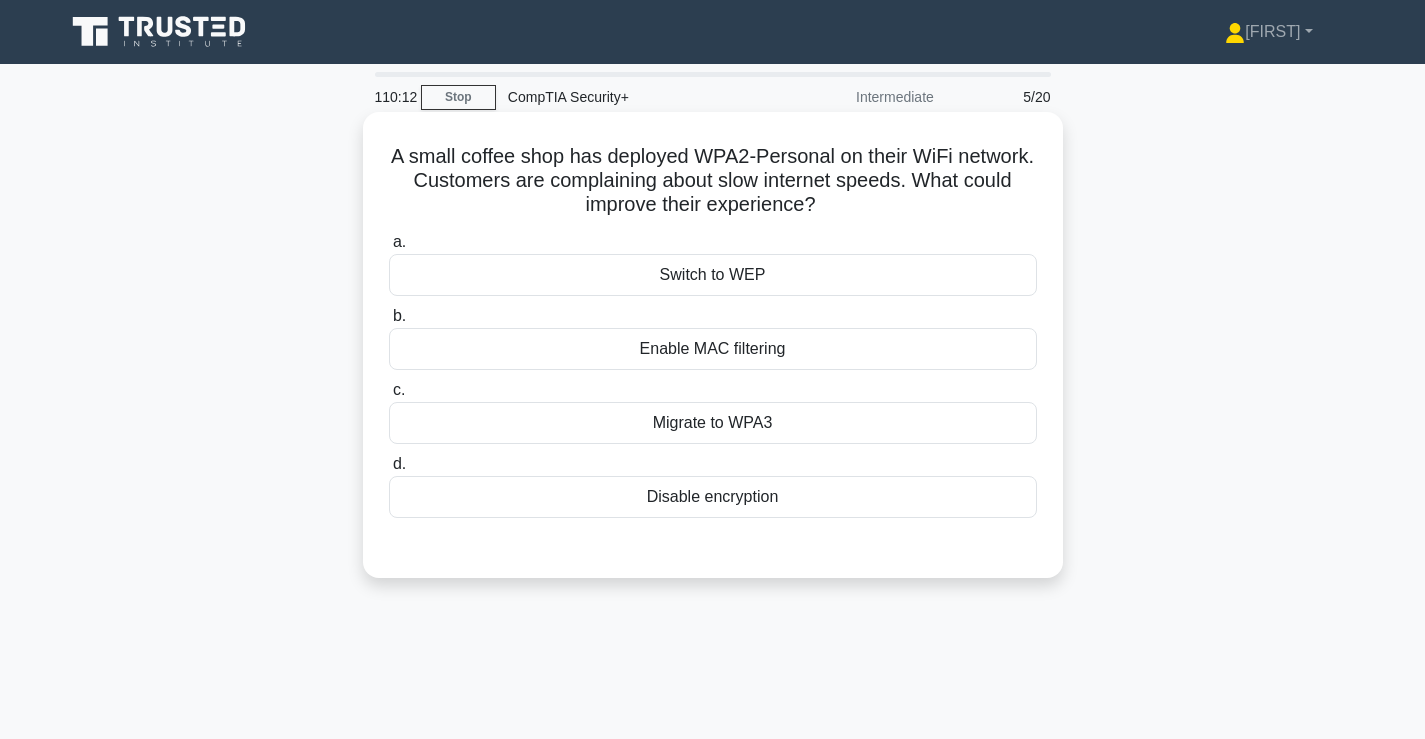click on "A small coffee shop has deployed WPA2-Personal on their WiFi network. Customers are complaining about slow internet speeds. What could improve their experience?
.spinner_0XTQ{transform-origin:center;animation:spinner_y6GP .75s linear infinite}@keyframes spinner_y6GP{100%{transform:rotate(360deg)}}" at bounding box center [713, 181] 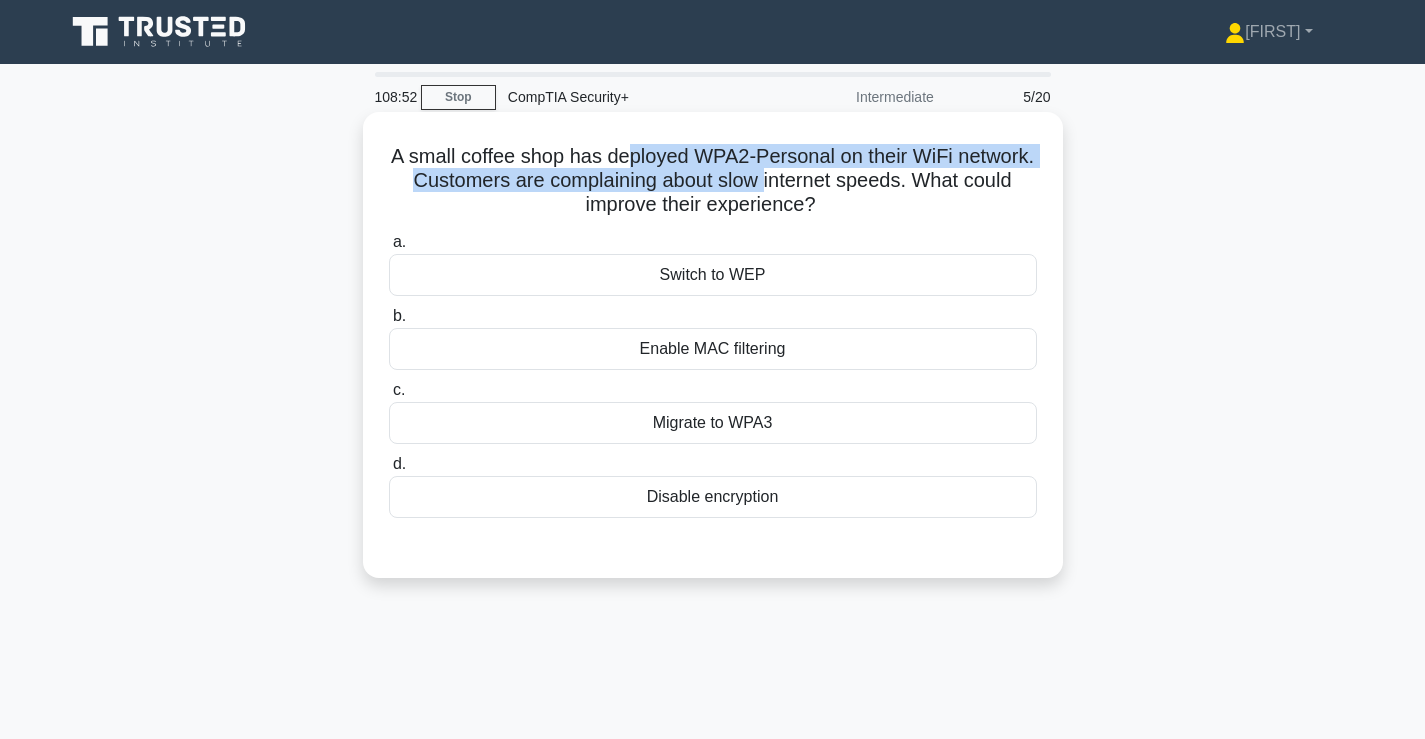 drag, startPoint x: 668, startPoint y: 164, endPoint x: 844, endPoint y: 194, distance: 178.53851 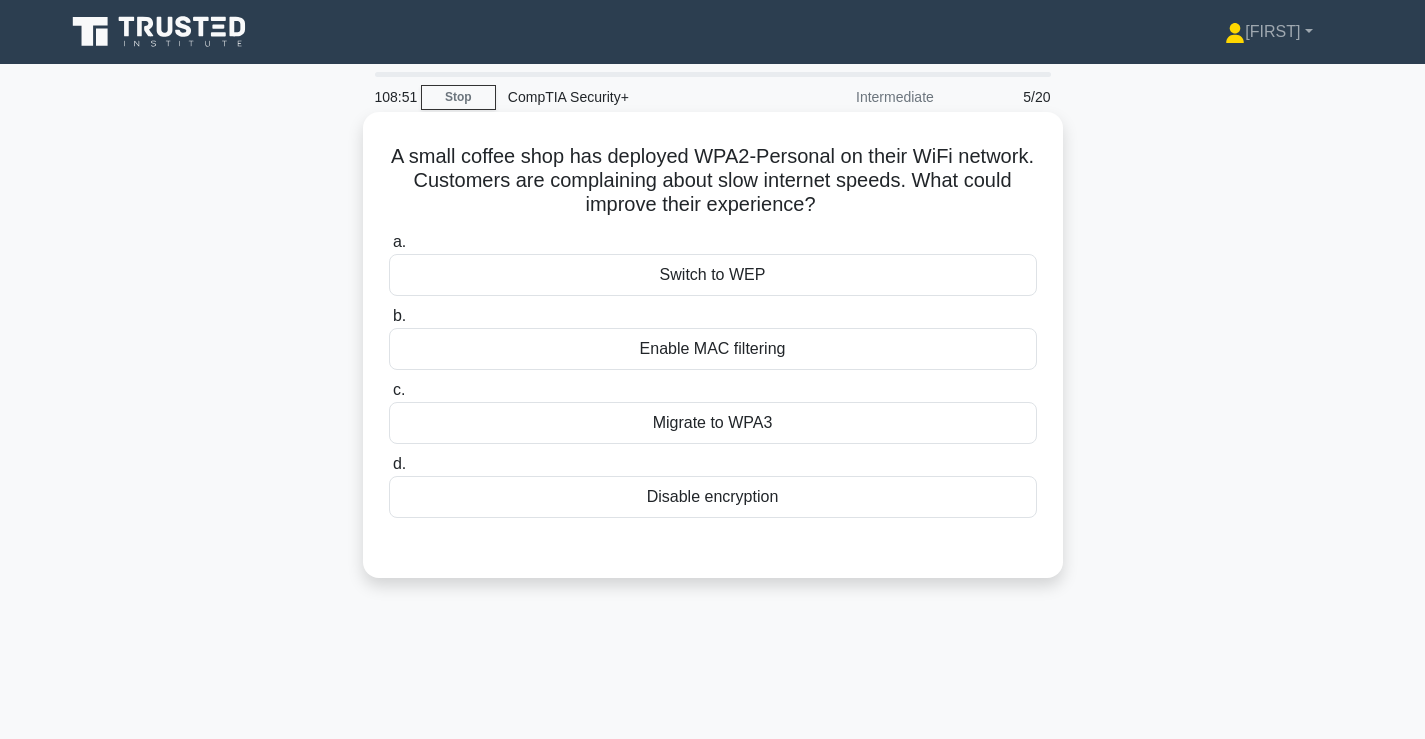 click on "A small coffee shop has deployed WPA2-Personal on their WiFi network. Customers are complaining about slow internet speeds. What could improve their experience?
.spinner_0XTQ{transform-origin:center;animation:spinner_y6GP .75s linear infinite}@keyframes spinner_y6GP{100%{transform:rotate(360deg)}}" at bounding box center (713, 181) 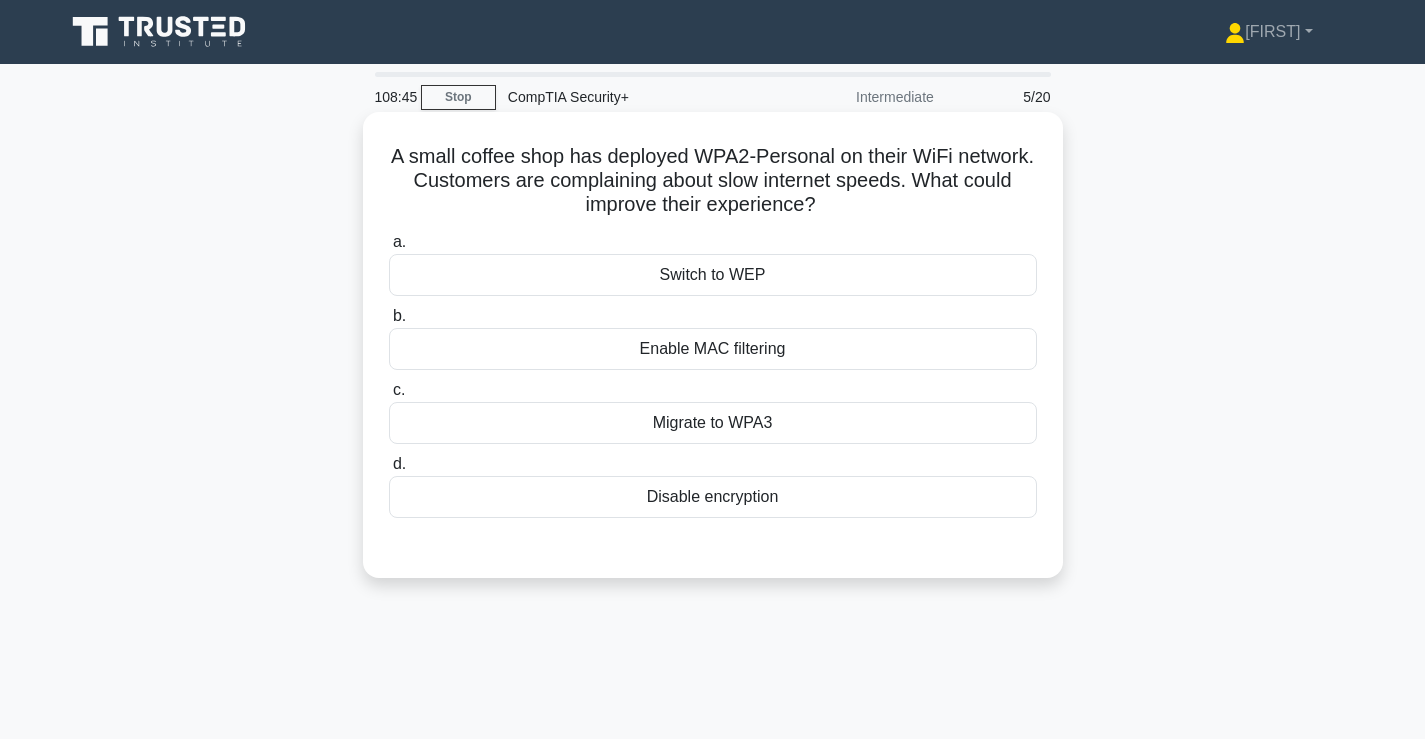 click on "Enable MAC filtering" at bounding box center (713, 349) 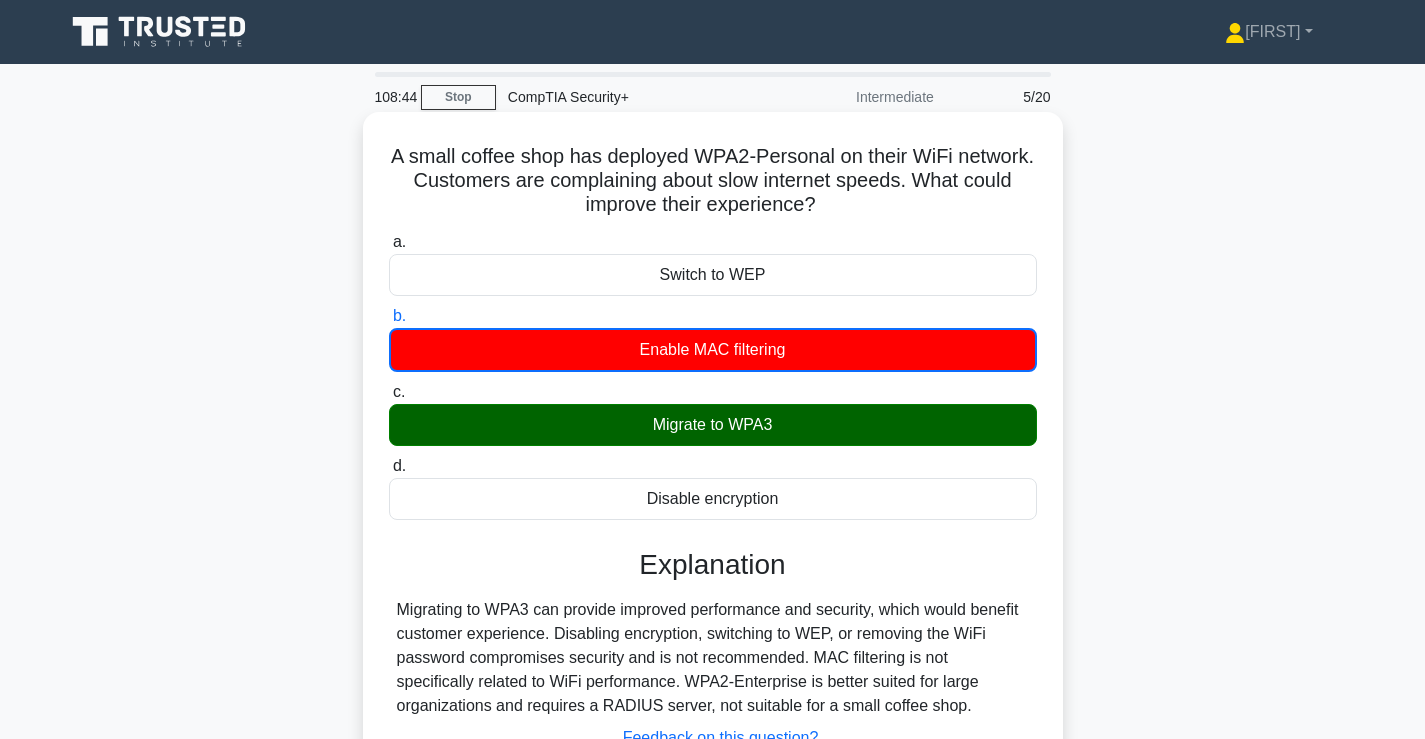 scroll, scrollTop: 341, scrollLeft: 0, axis: vertical 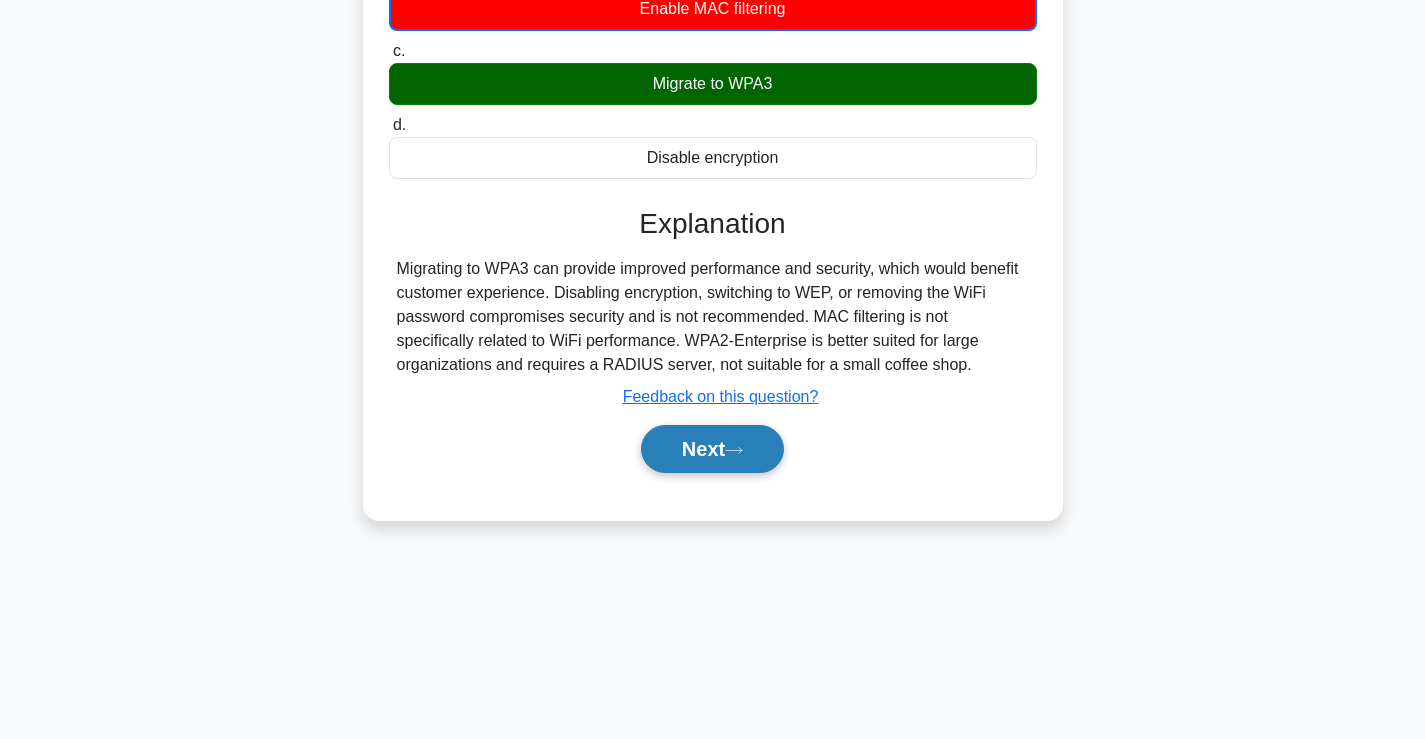 click on "Next" at bounding box center (712, 449) 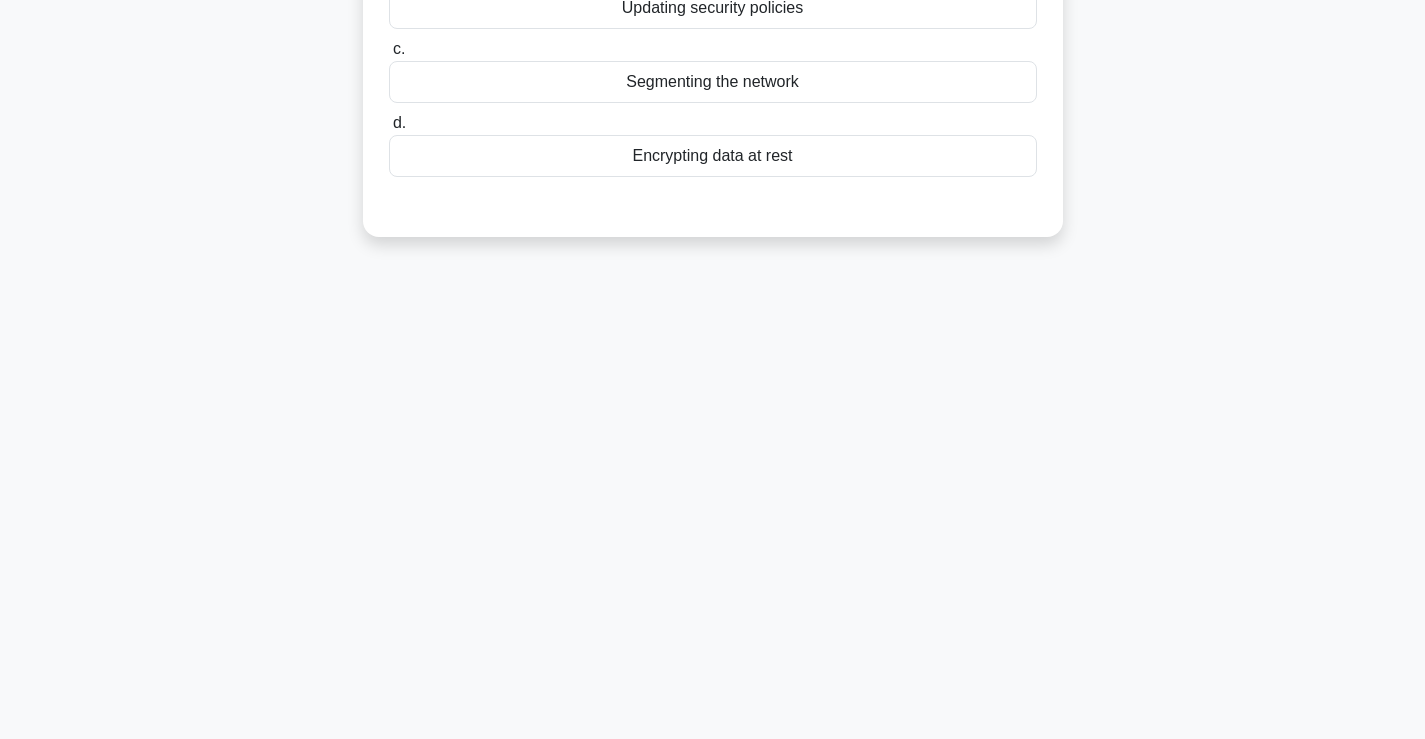 scroll, scrollTop: 0, scrollLeft: 0, axis: both 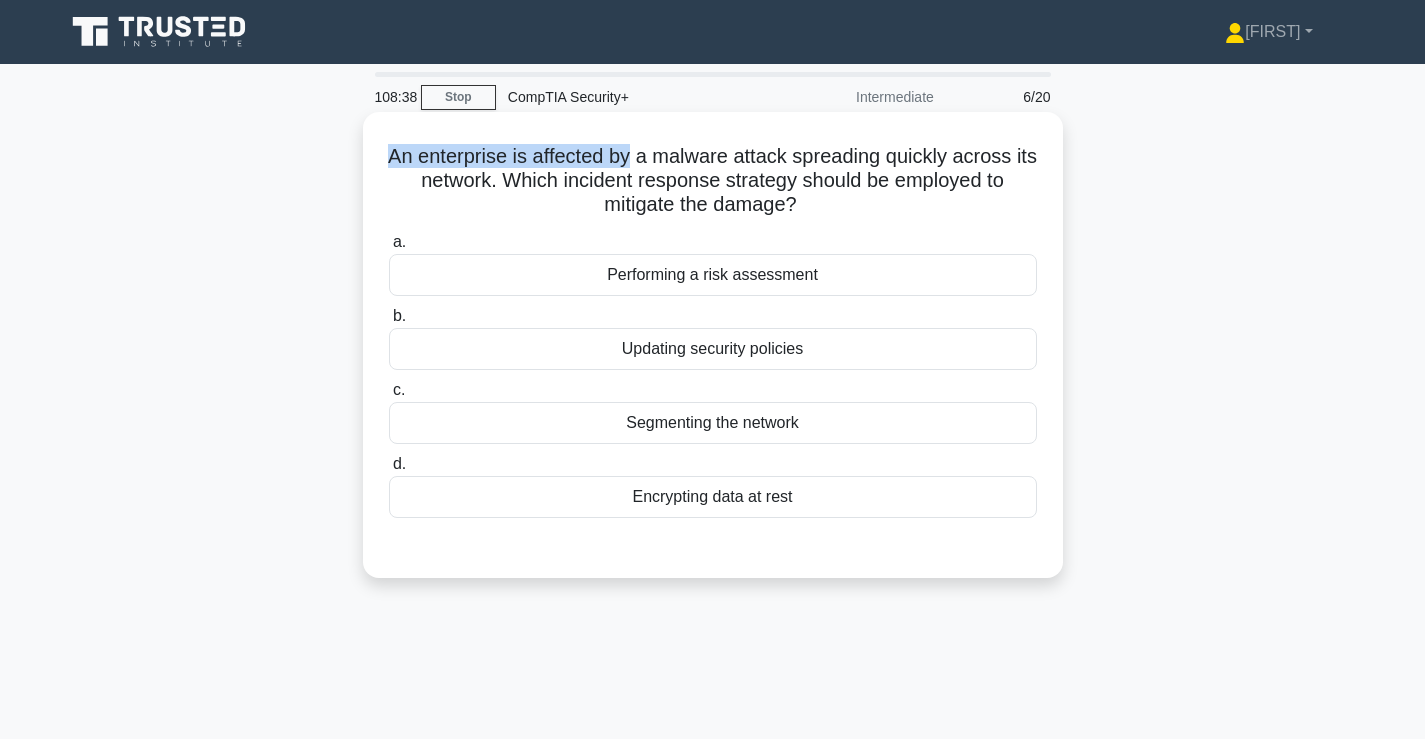 drag, startPoint x: 393, startPoint y: 145, endPoint x: 645, endPoint y: 161, distance: 252.50743 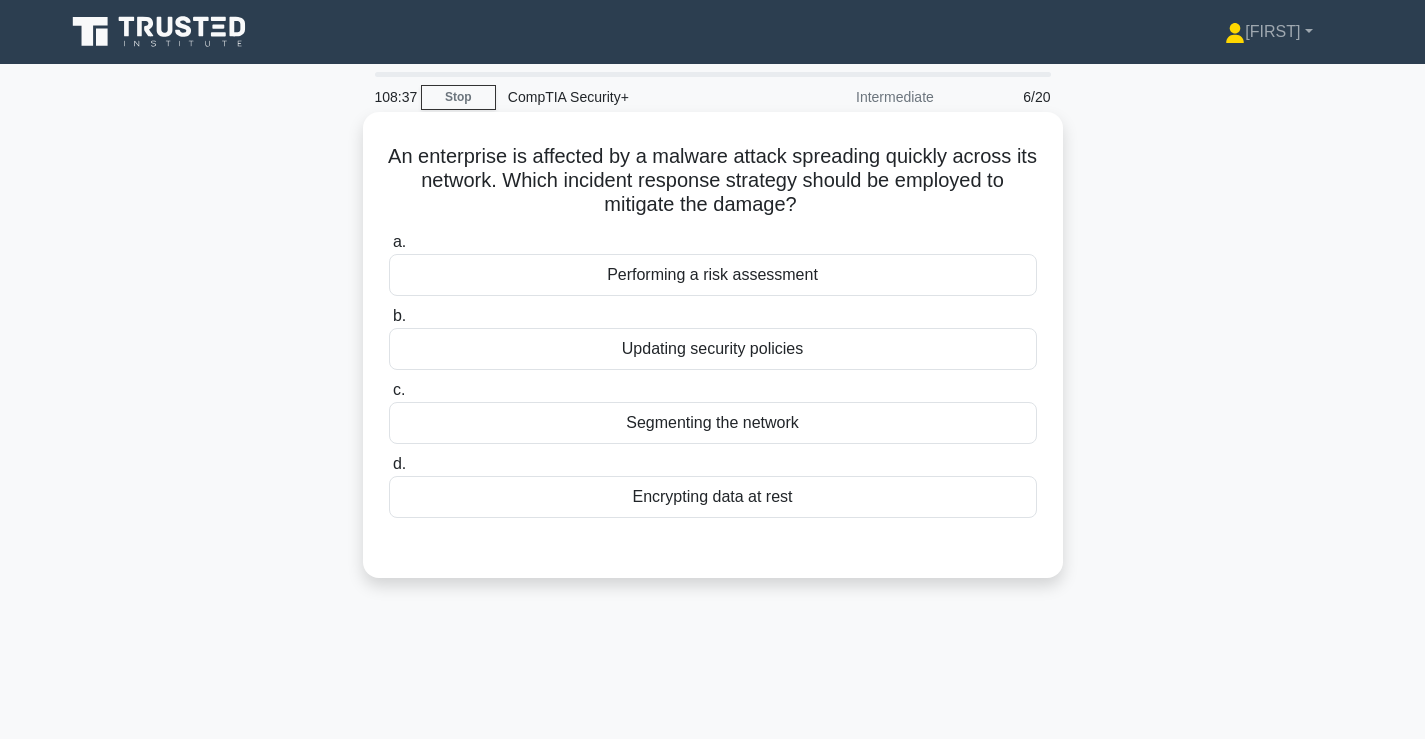 drag, startPoint x: 904, startPoint y: 203, endPoint x: 445, endPoint y: 174, distance: 459.91522 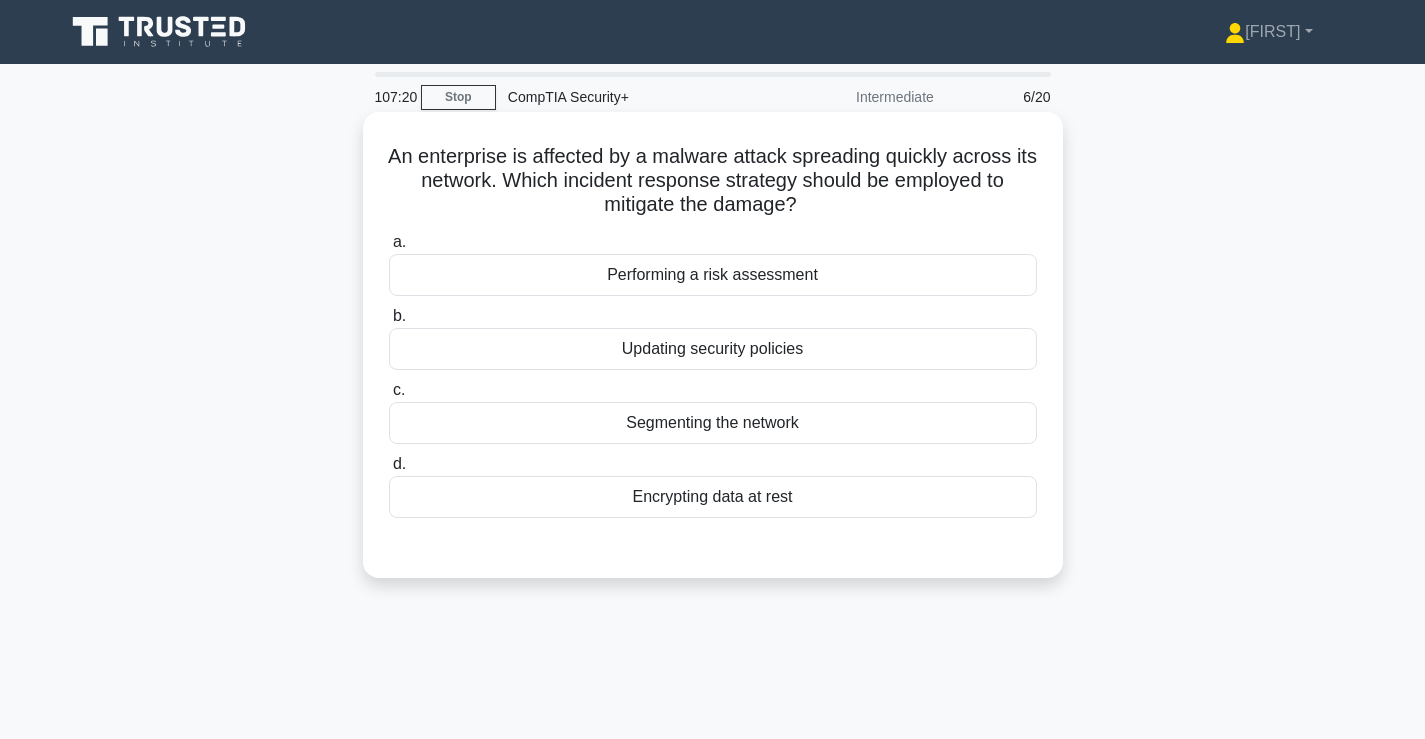 drag, startPoint x: 838, startPoint y: 202, endPoint x: 651, endPoint y: 168, distance: 190.06578 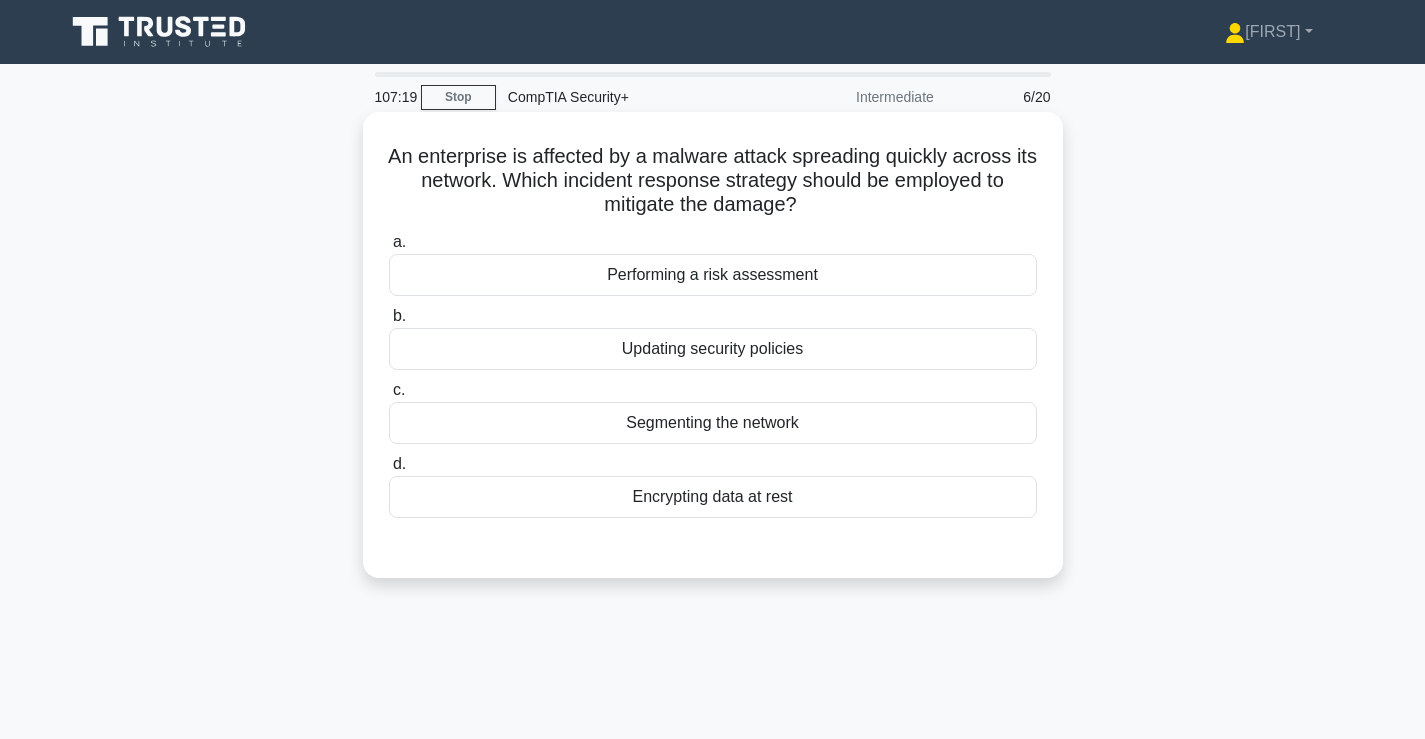 click on "An enterprise is affected by a malware attack spreading quickly across its network. Which incident response strategy should be employed to mitigate the damage?" at bounding box center [713, 181] 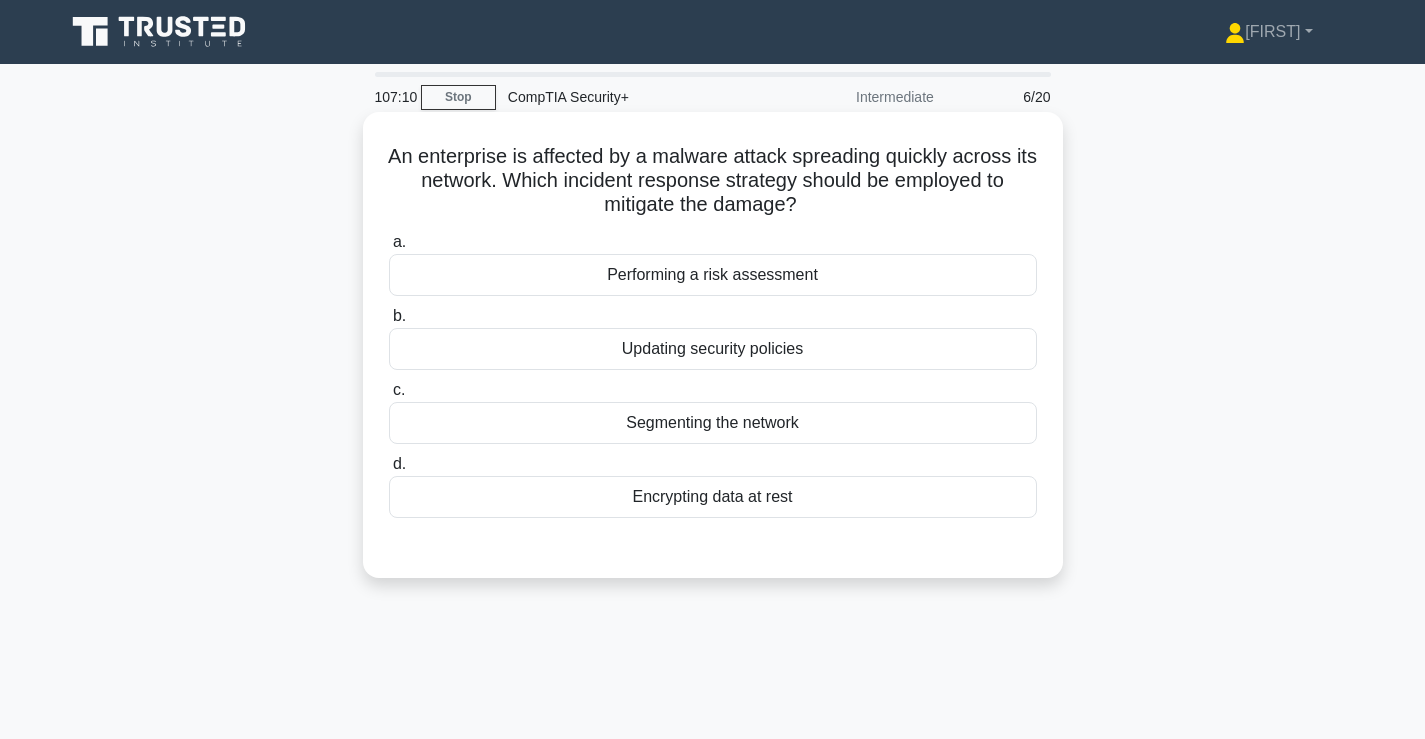 click on "Segmenting the network" at bounding box center (713, 423) 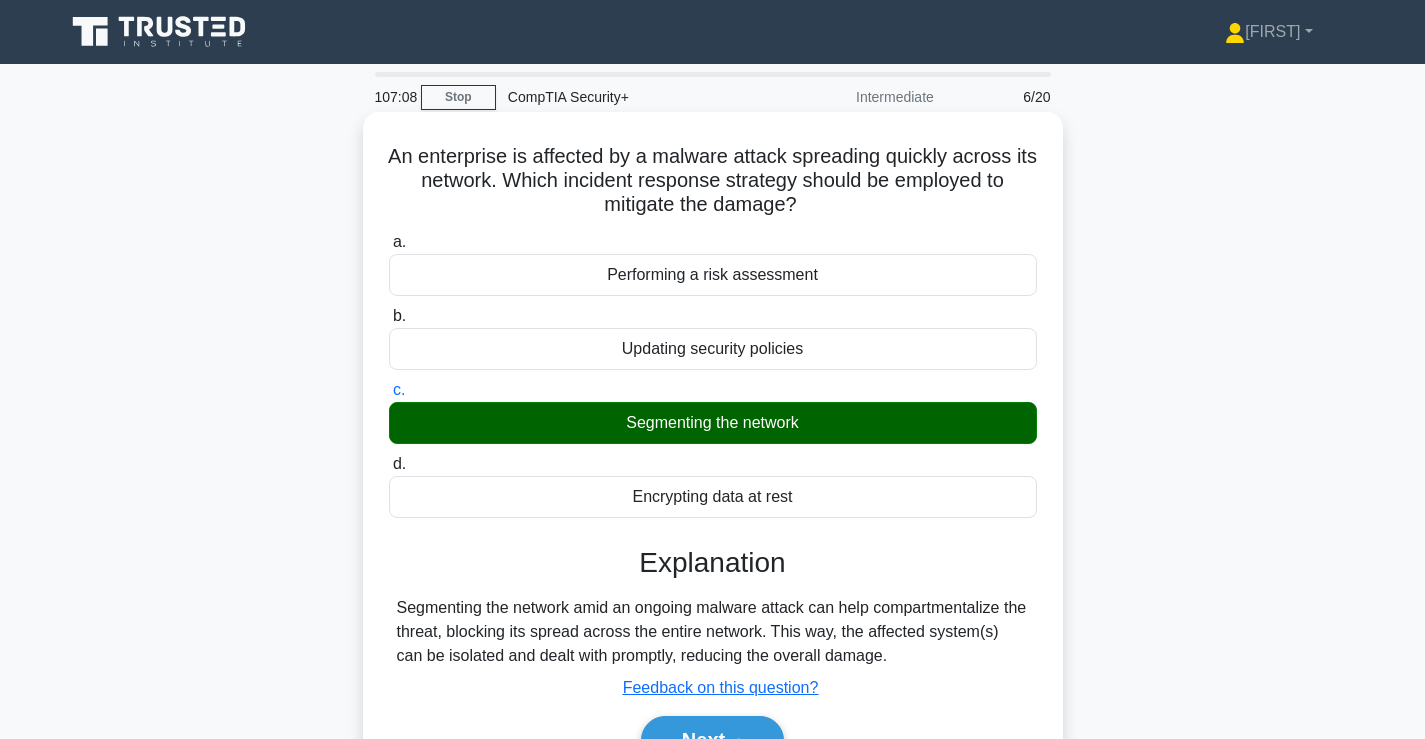 scroll, scrollTop: 333, scrollLeft: 0, axis: vertical 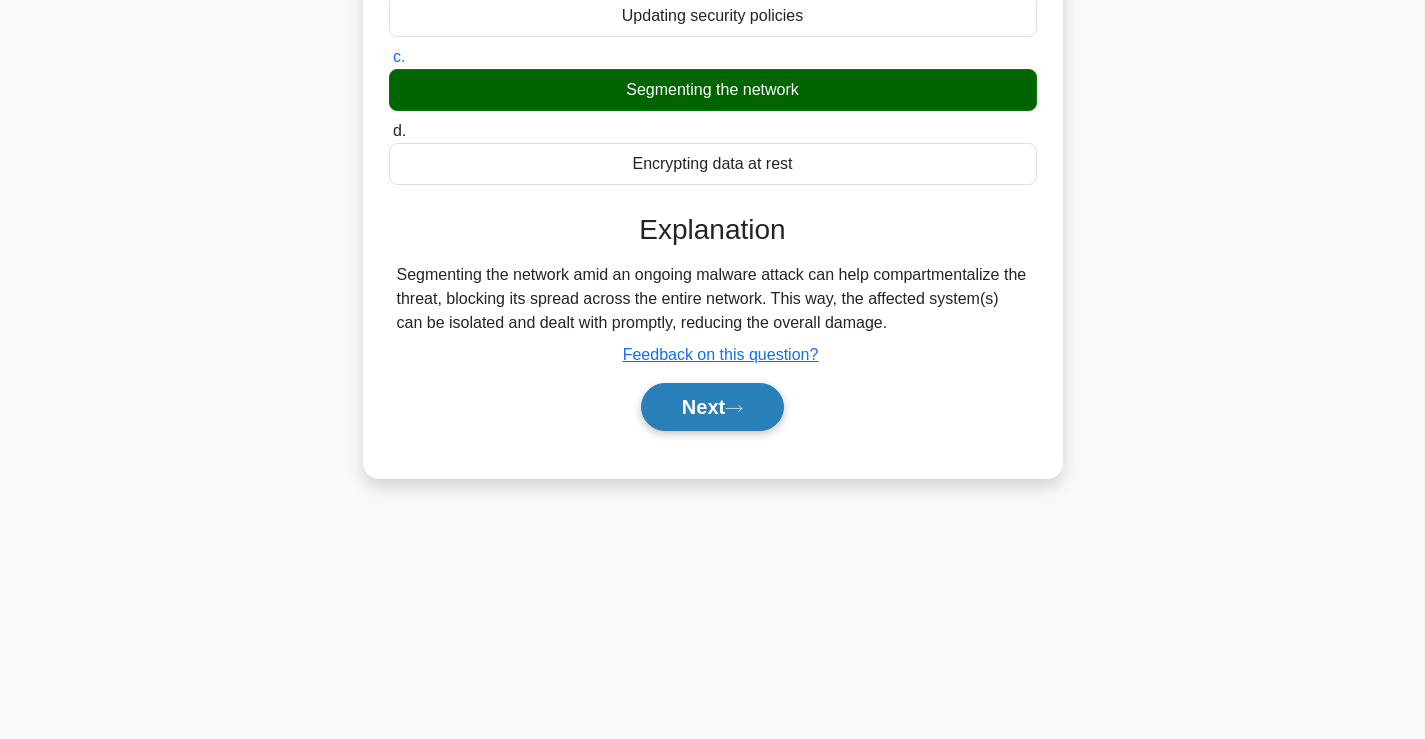 click on "Next" at bounding box center [712, 407] 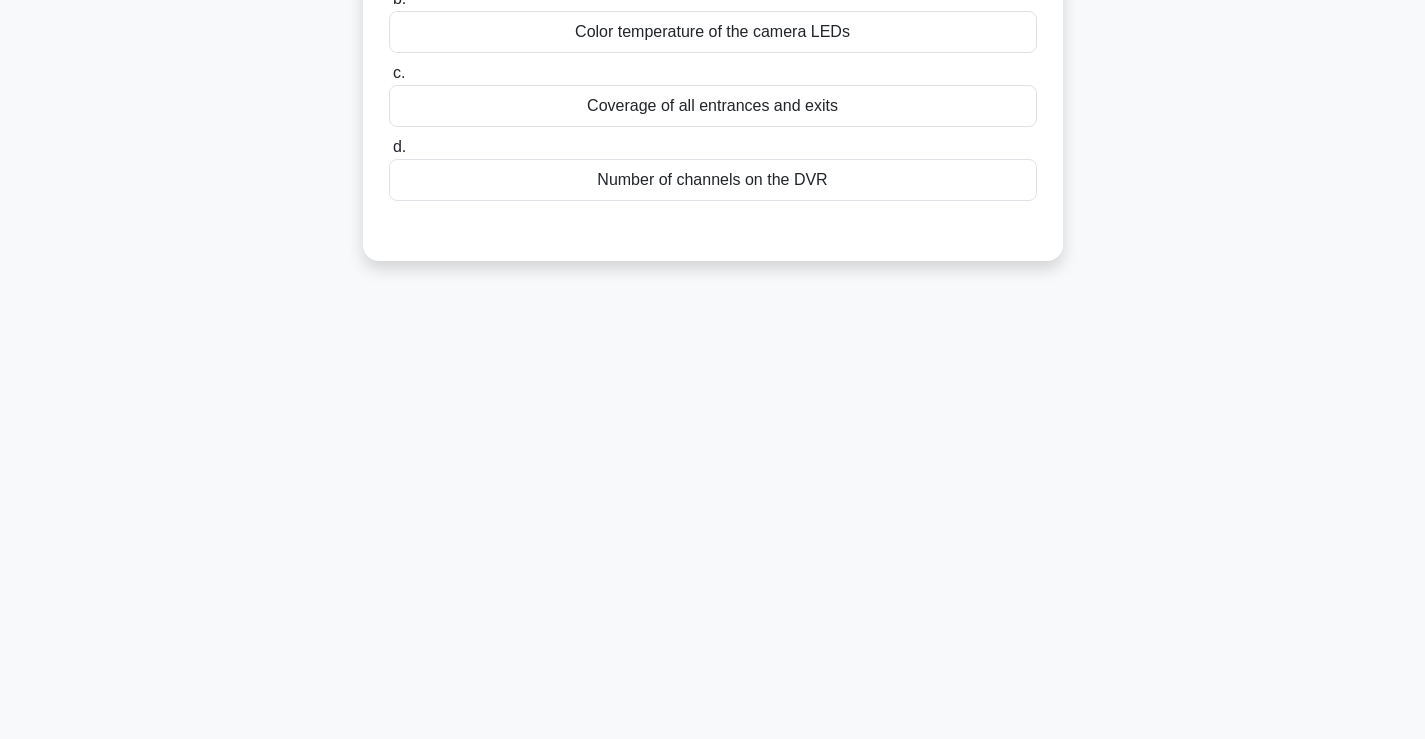 scroll, scrollTop: 0, scrollLeft: 0, axis: both 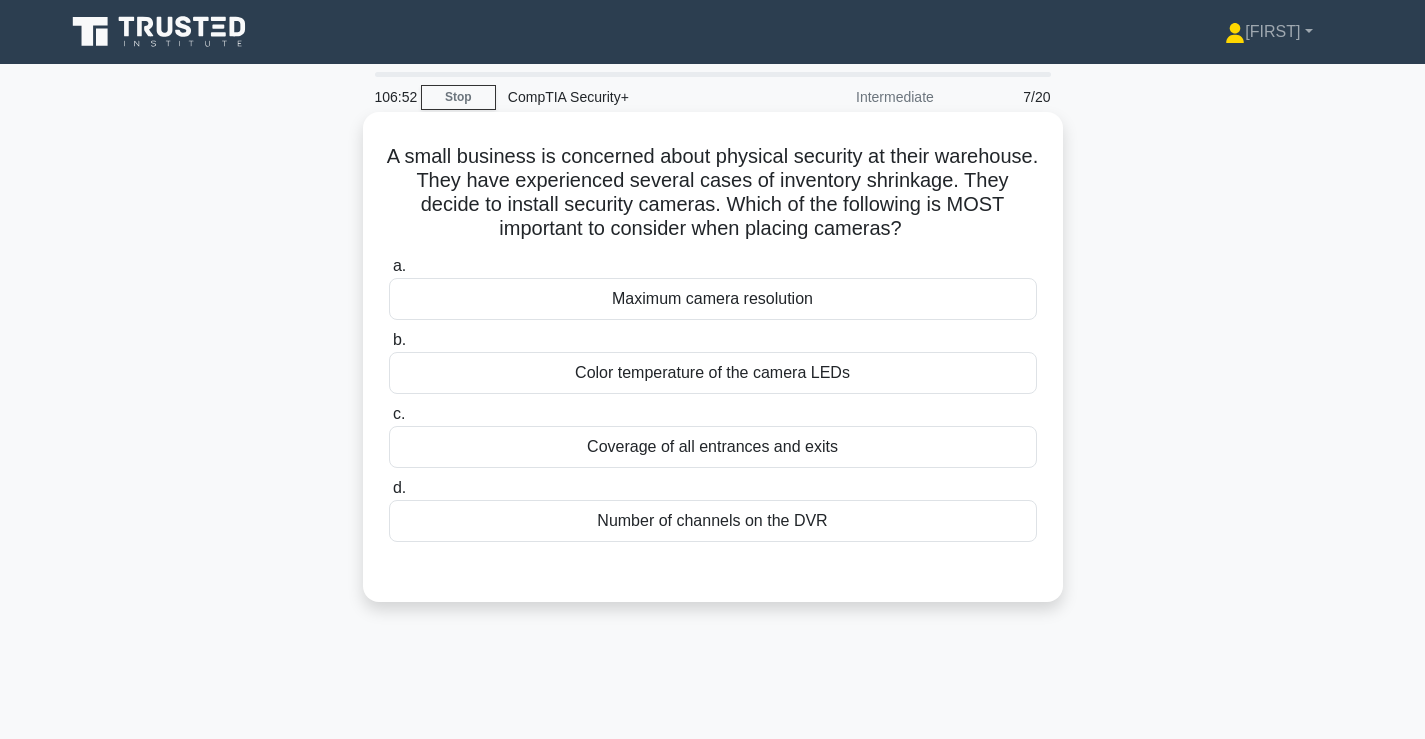 drag, startPoint x: 577, startPoint y: 160, endPoint x: 939, endPoint y: 226, distance: 367.96738 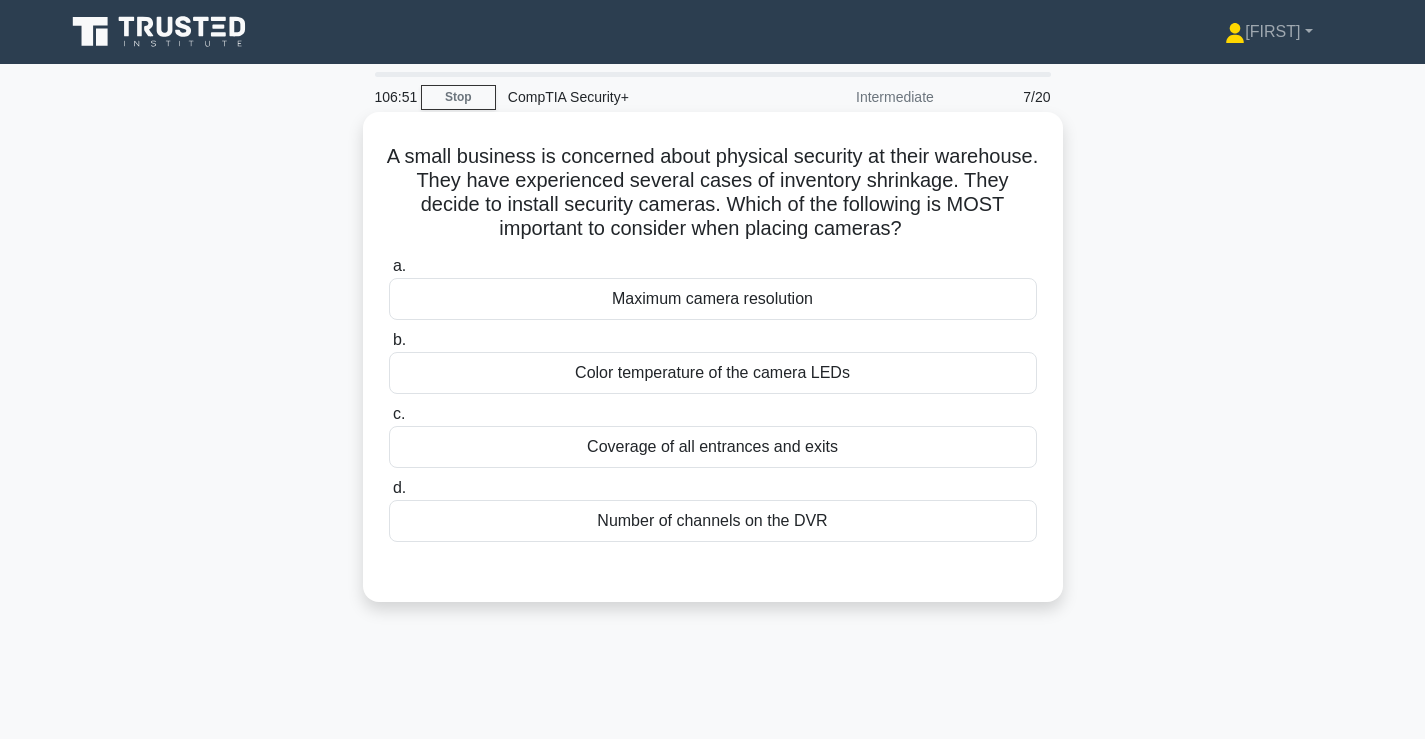 drag, startPoint x: 949, startPoint y: 224, endPoint x: 774, endPoint y: 178, distance: 180.94475 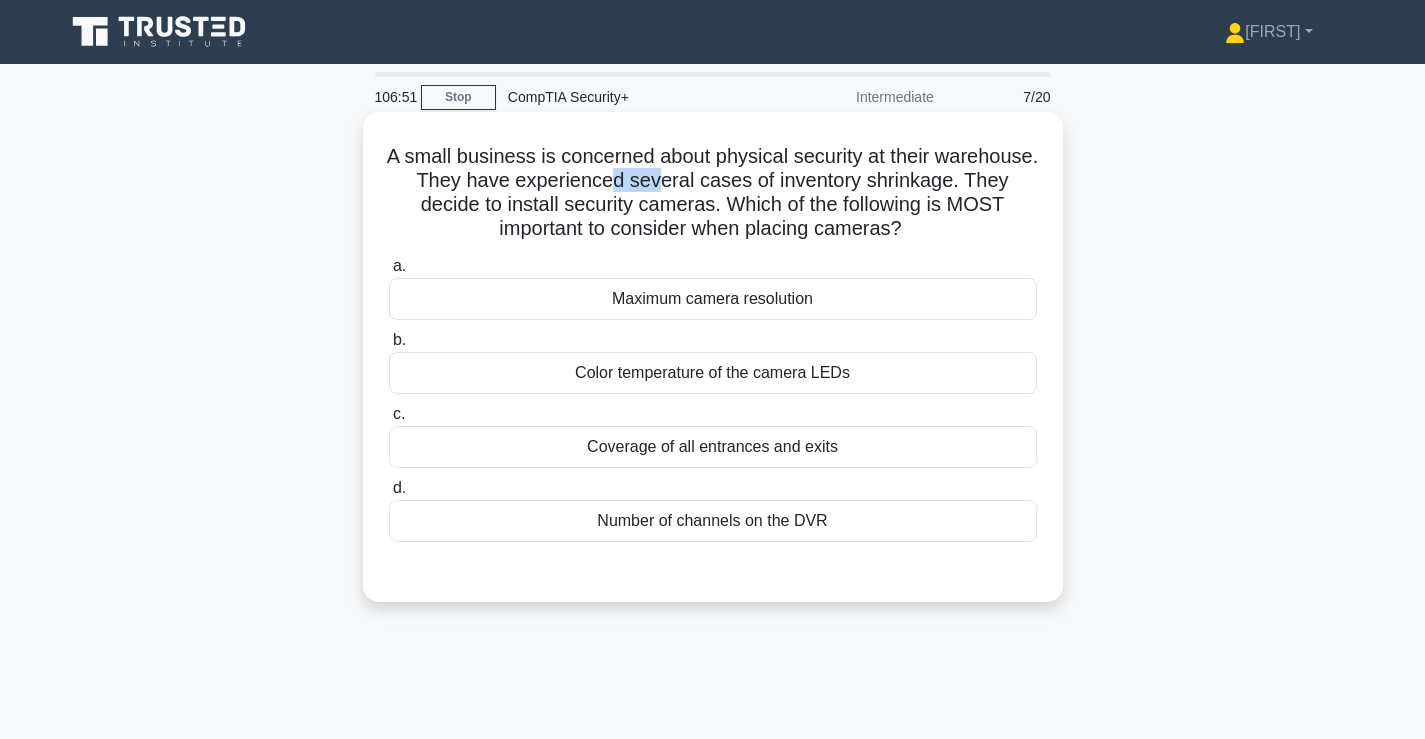 click on "A small business is concerned about physical security at their warehouse. They have experienced several cases of inventory shrinkage. They decide to install security cameras. Which of the following is MOST important to consider when placing cameras?" at bounding box center (713, 193) 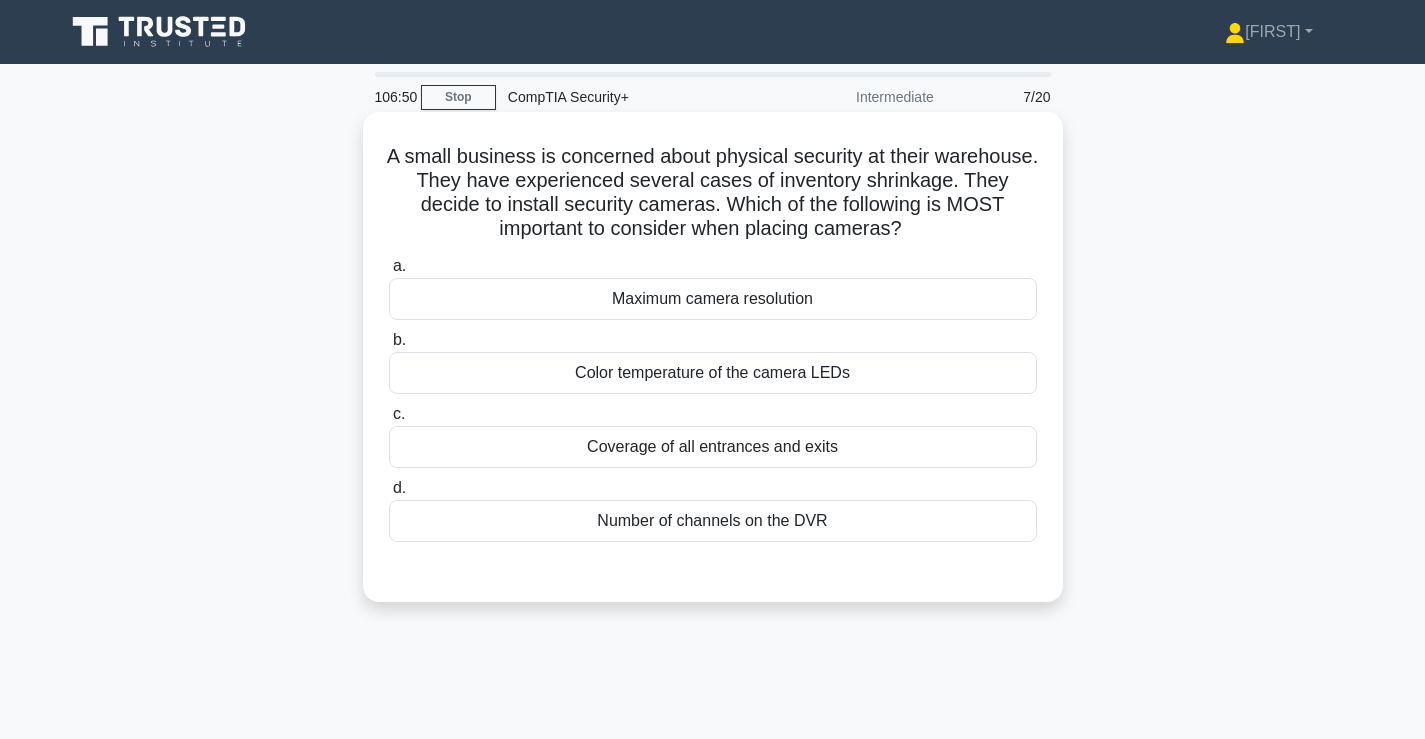drag, startPoint x: 542, startPoint y: 205, endPoint x: 499, endPoint y: 185, distance: 47.423622 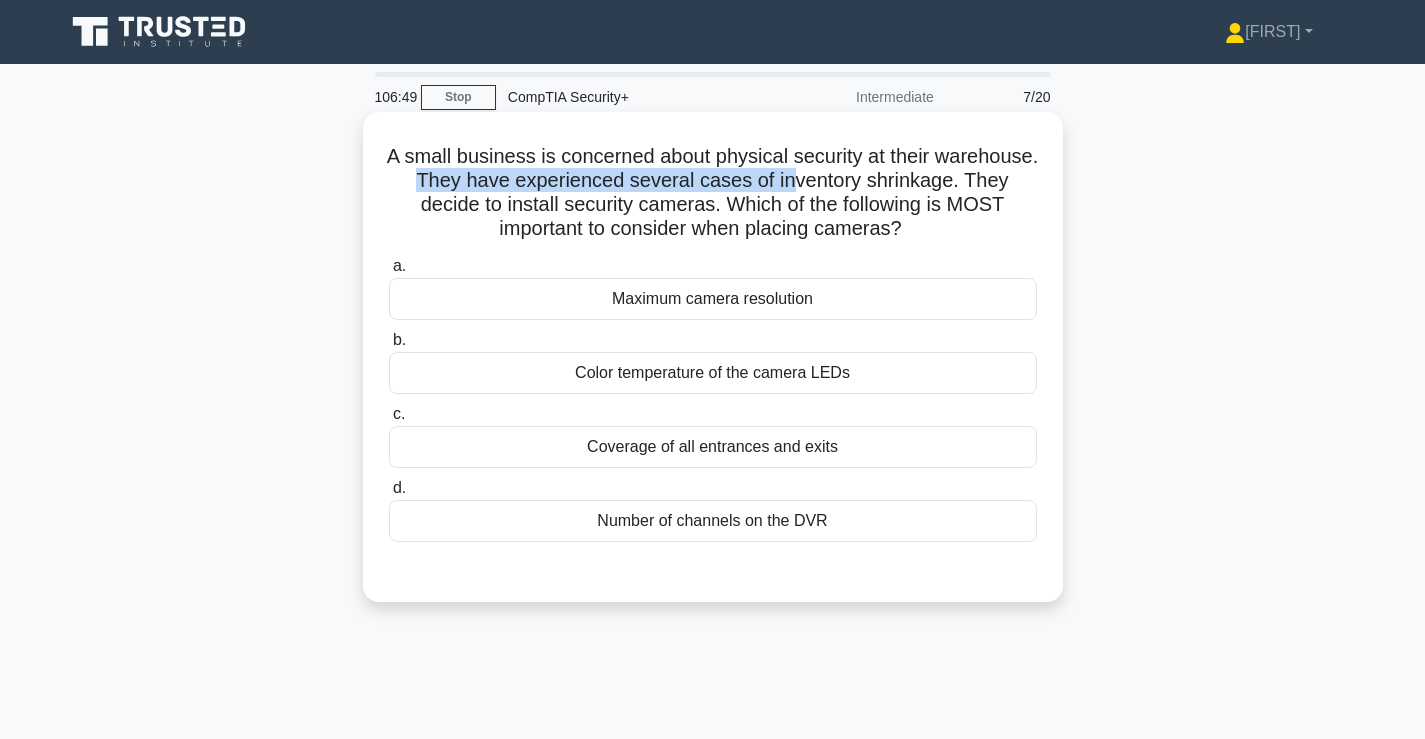drag, startPoint x: 498, startPoint y: 173, endPoint x: 889, endPoint y: 190, distance: 391.3694 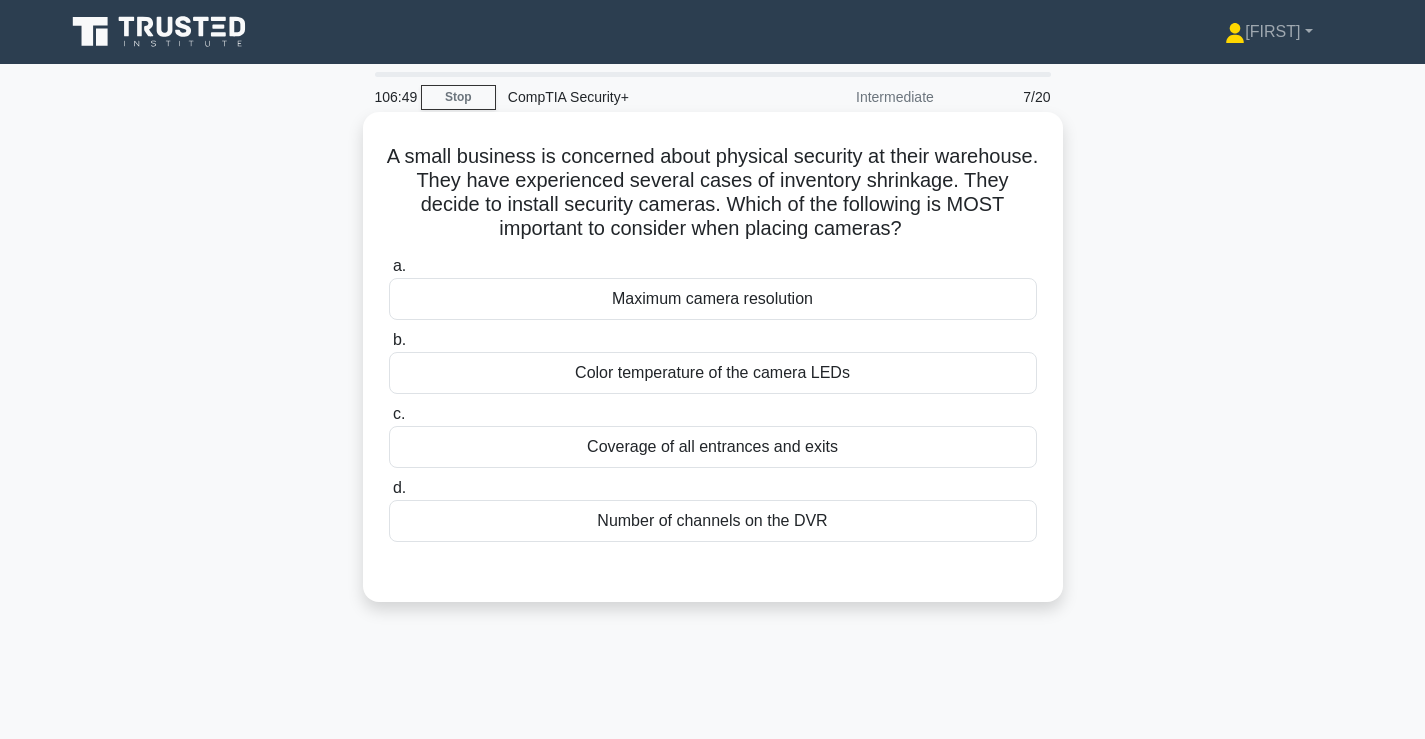 click on "A small business is concerned about physical security at their warehouse. They have experienced several cases of inventory shrinkage. They decide to install security cameras. Which of the following is MOST important to consider when placing cameras?" at bounding box center [713, 193] 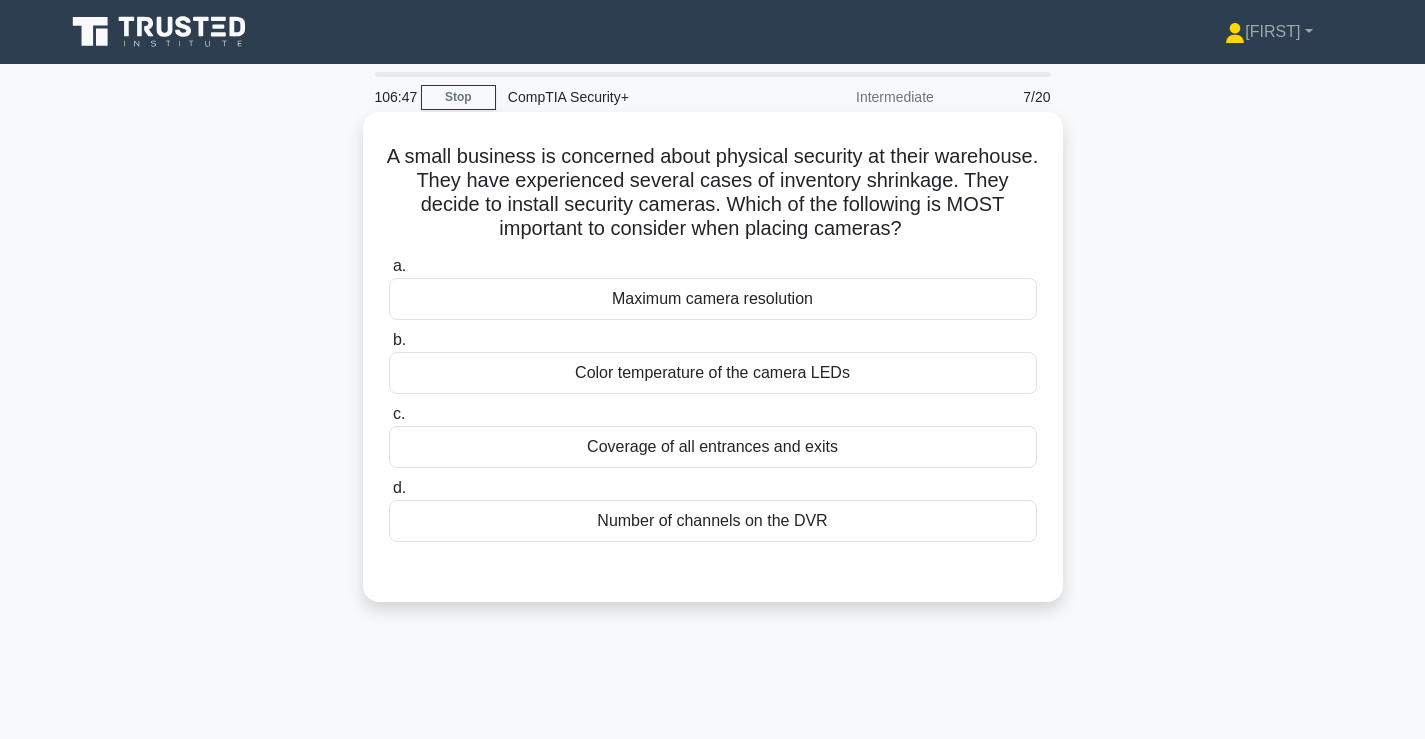 drag, startPoint x: 973, startPoint y: 227, endPoint x: 970, endPoint y: 167, distance: 60.074955 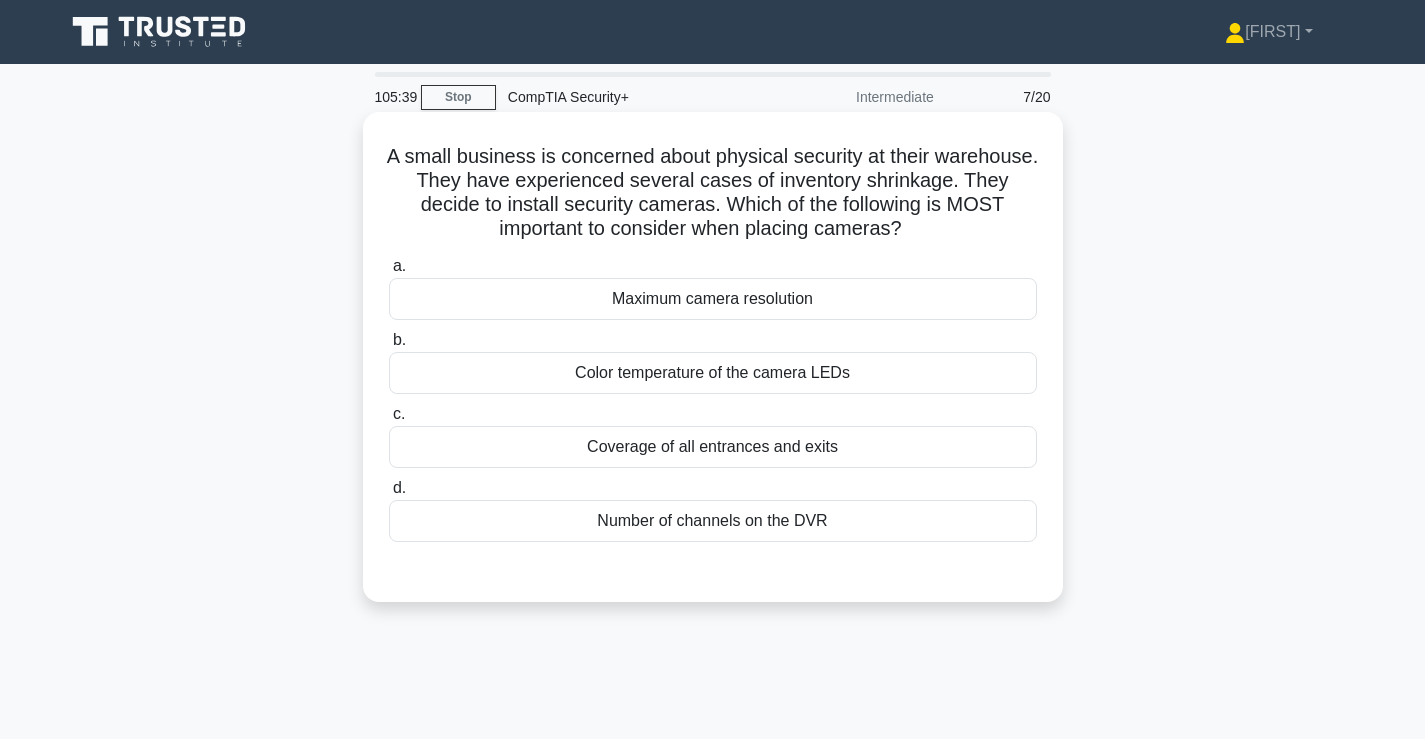 drag, startPoint x: 915, startPoint y: 228, endPoint x: 709, endPoint y: 154, distance: 218.88809 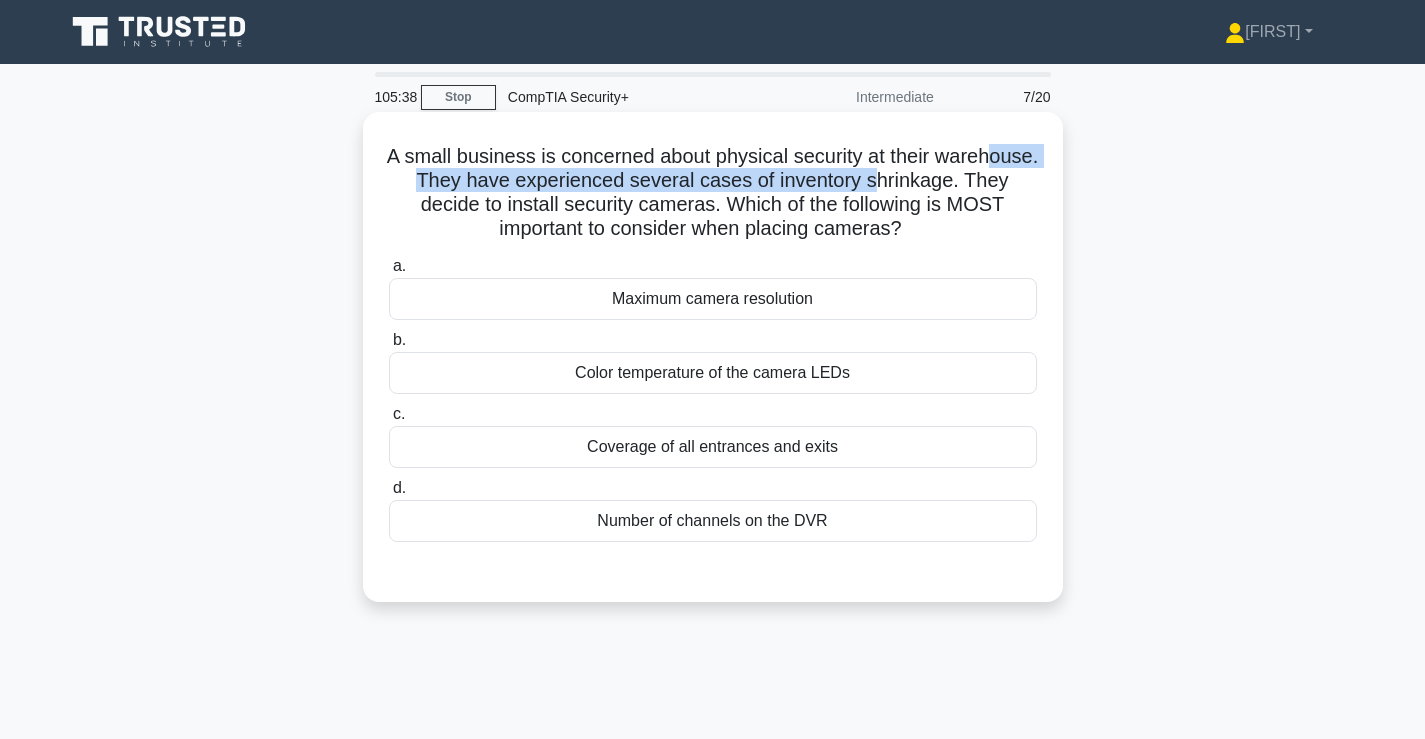 drag, startPoint x: 440, startPoint y: 180, endPoint x: 955, endPoint y: 188, distance: 515.06213 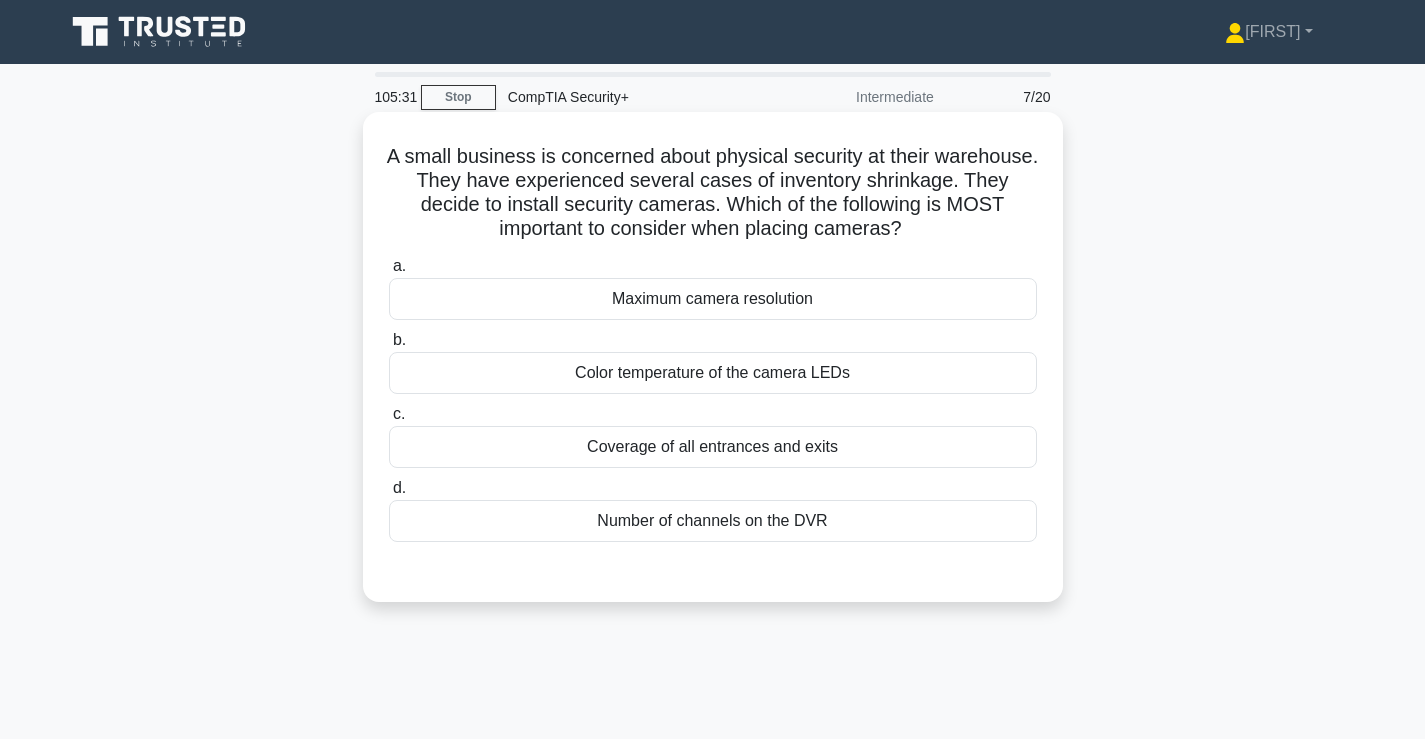 drag, startPoint x: 917, startPoint y: 233, endPoint x: 570, endPoint y: 234, distance: 347.00143 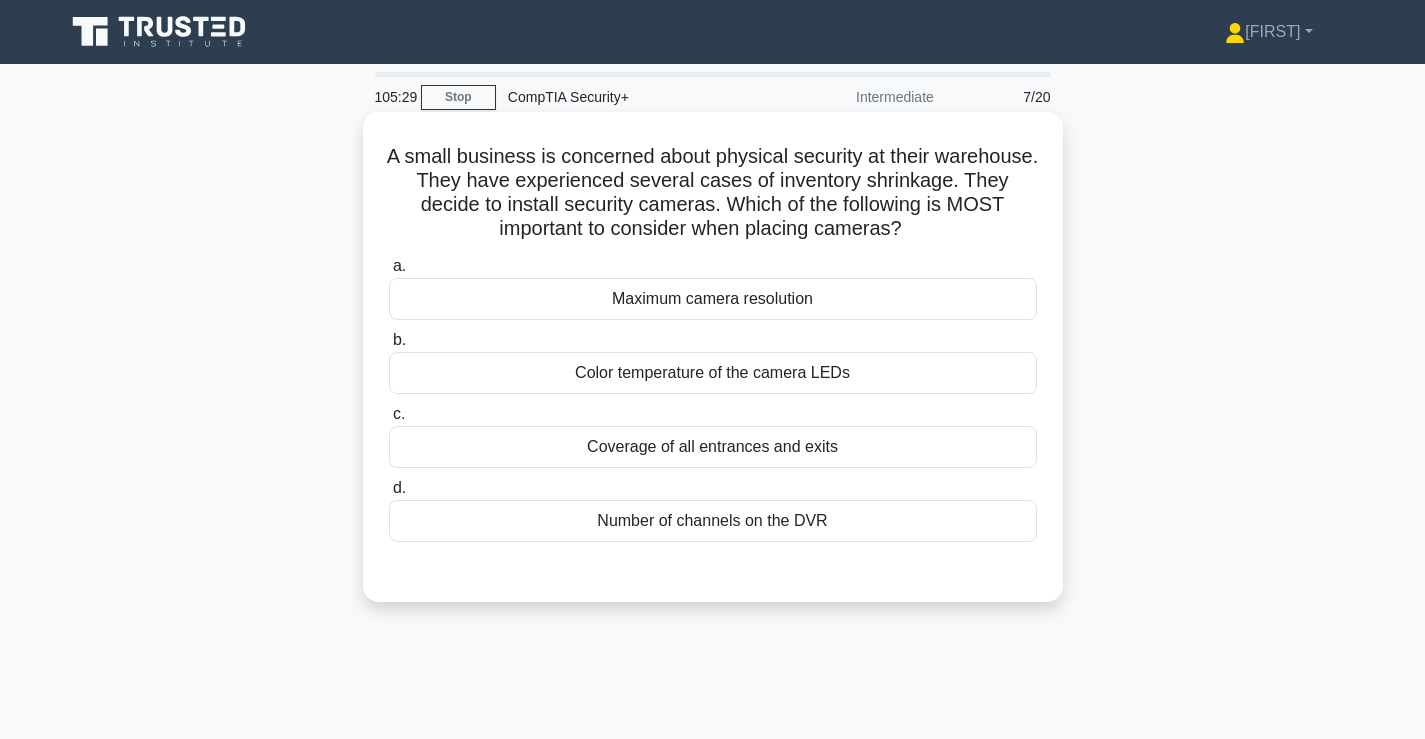 click on "A small business is concerned about physical security at their warehouse. They have experienced several cases of inventory shrinkage. They decide to install security cameras. Which of the following is MOST important to consider when placing cameras?" at bounding box center [713, 193] 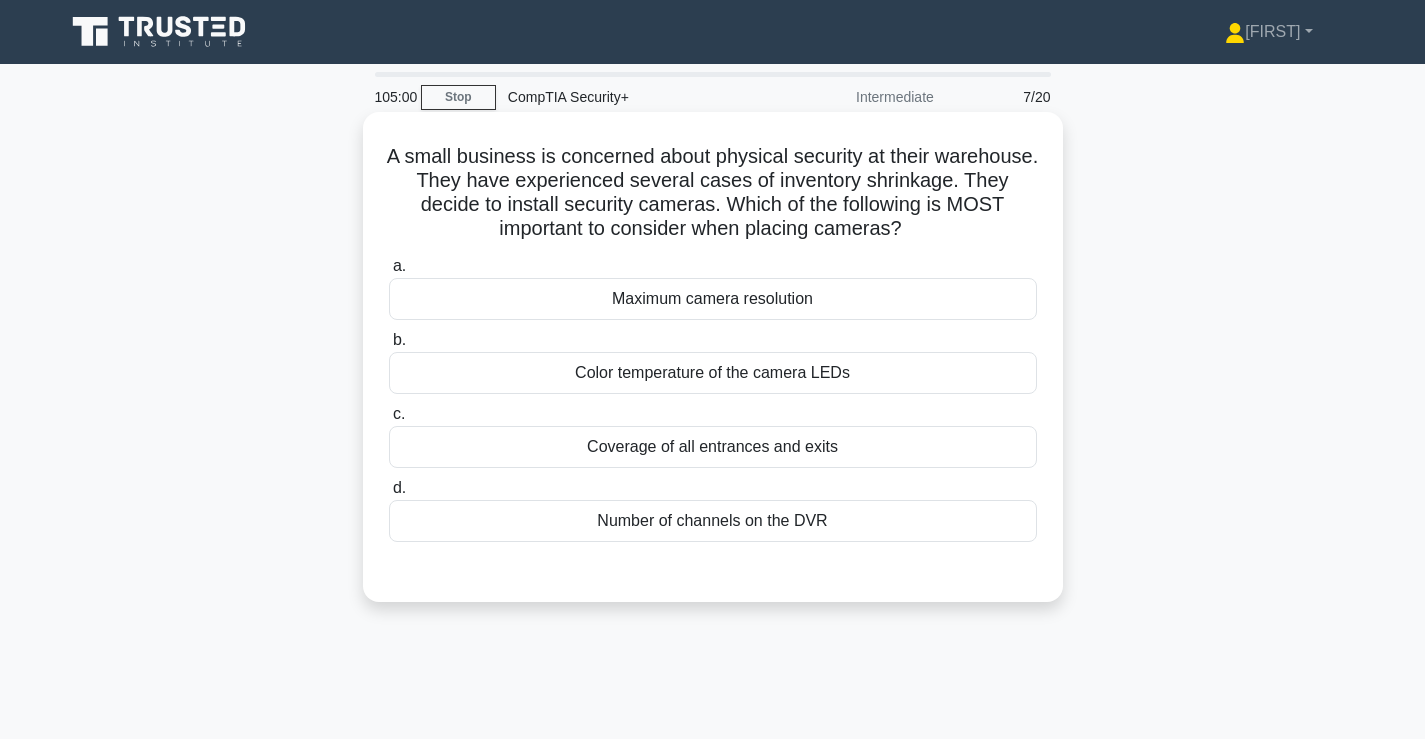 click on "Coverage of all entrances and exits" at bounding box center [713, 447] 